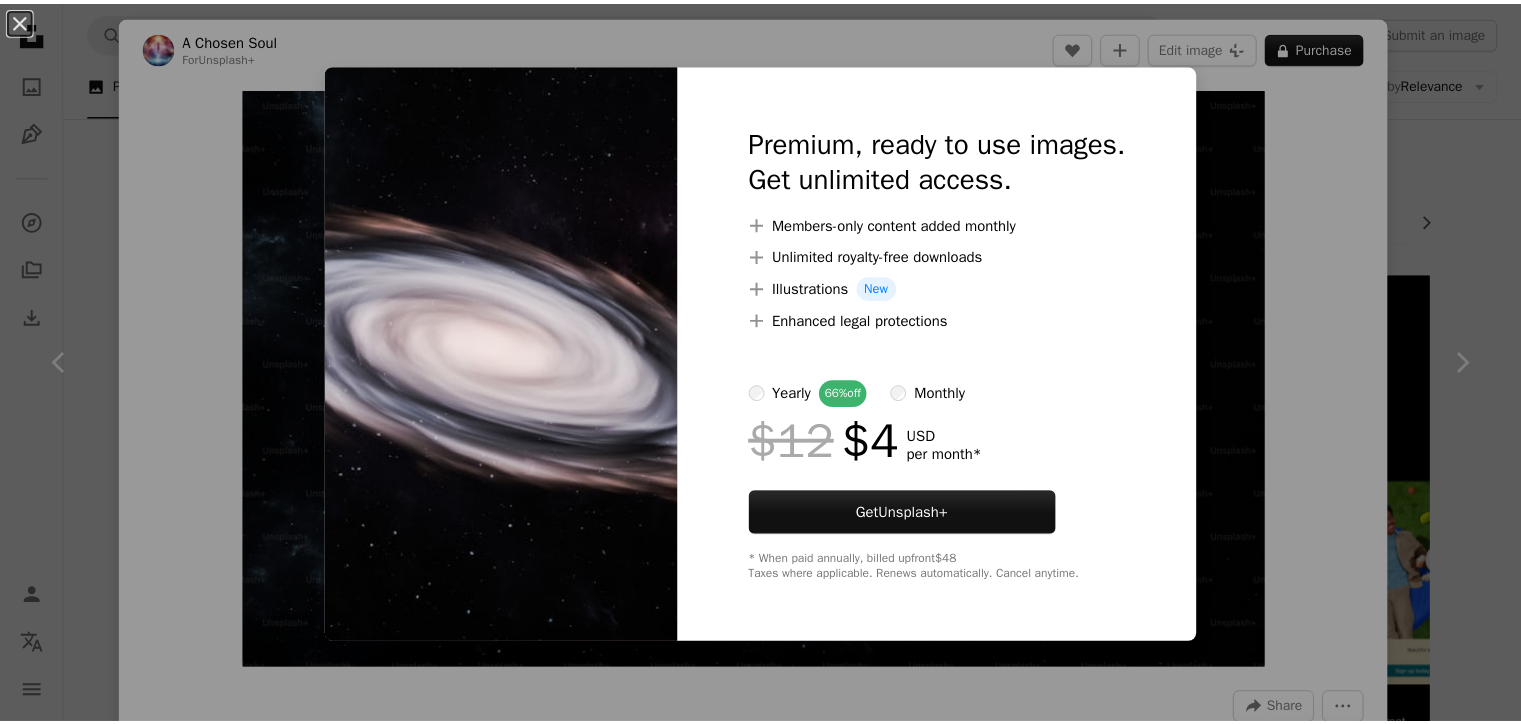 scroll, scrollTop: 0, scrollLeft: 0, axis: both 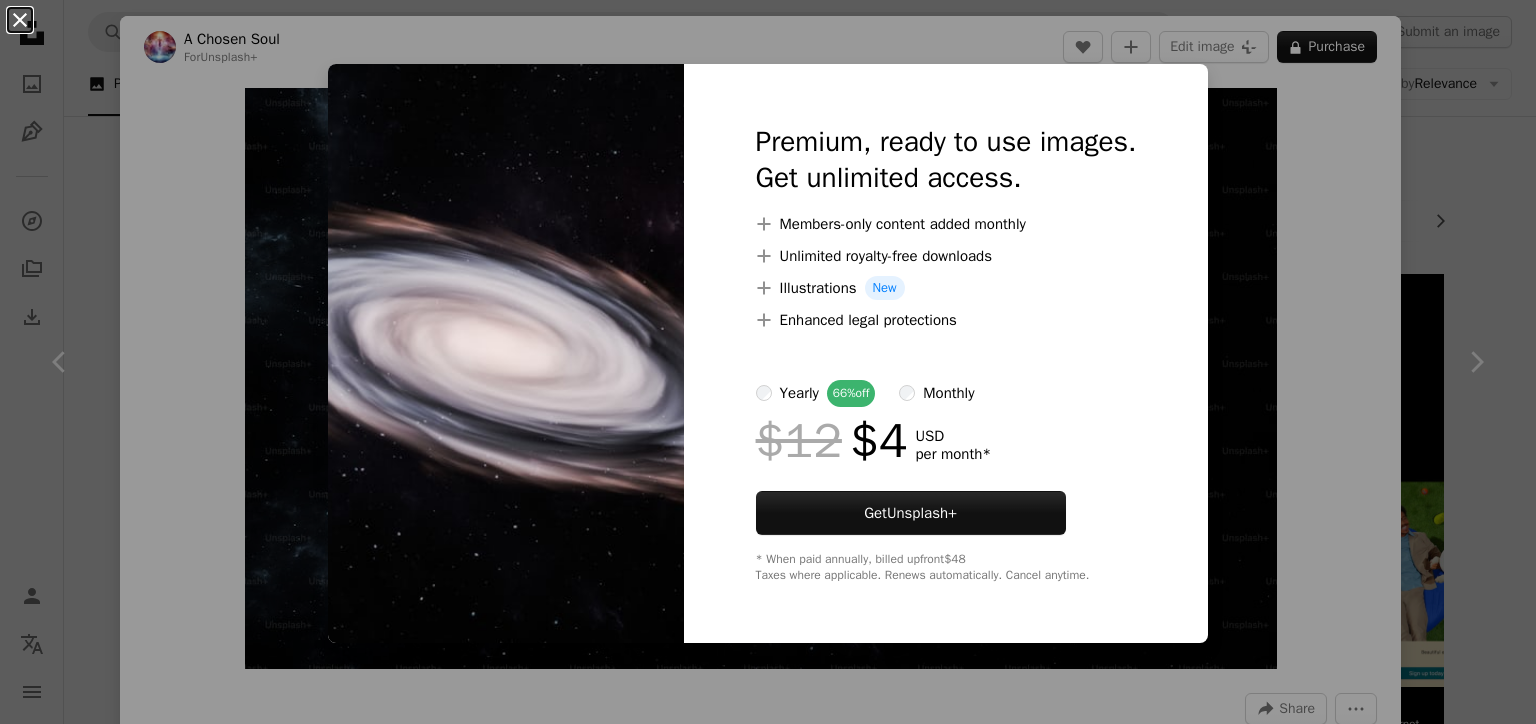 click on "An X shape" at bounding box center (20, 20) 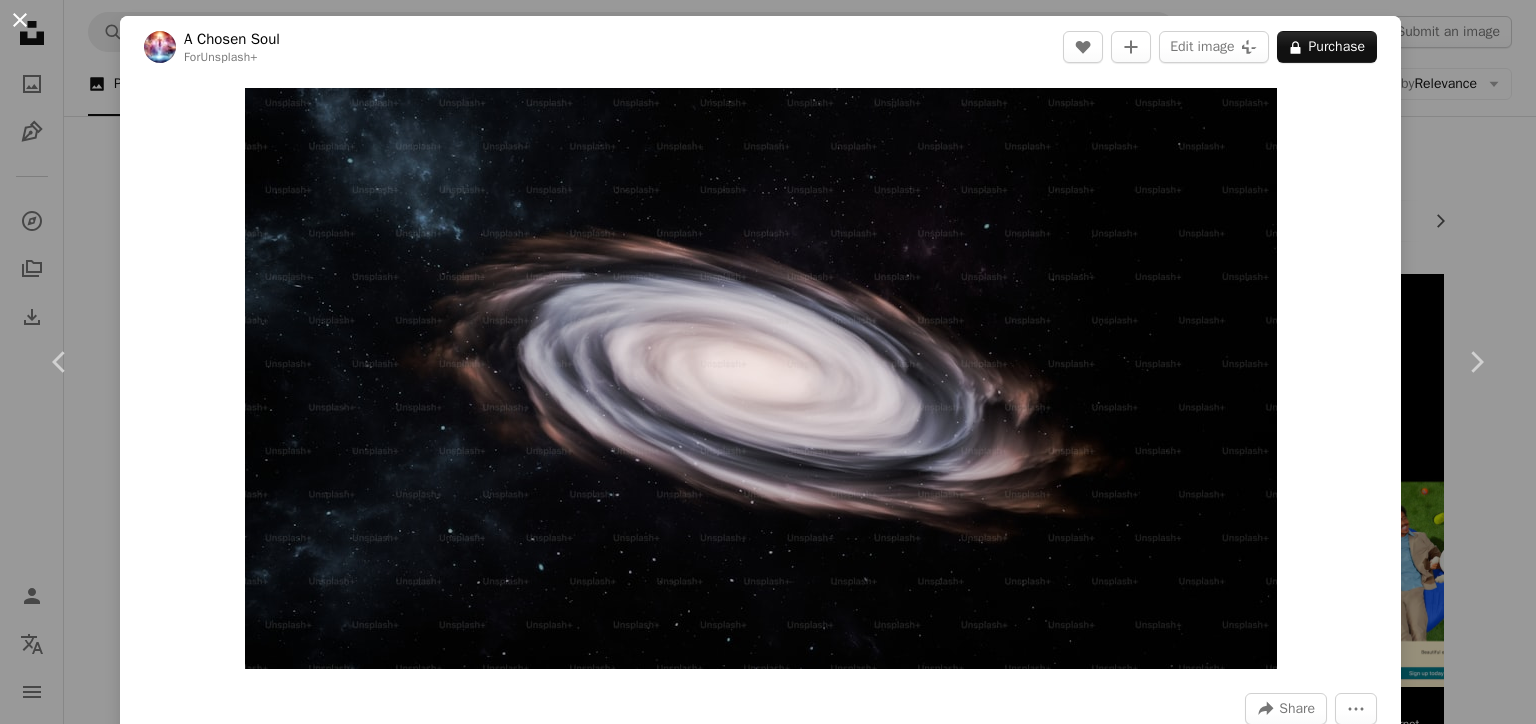 click on "An X shape" at bounding box center [20, 20] 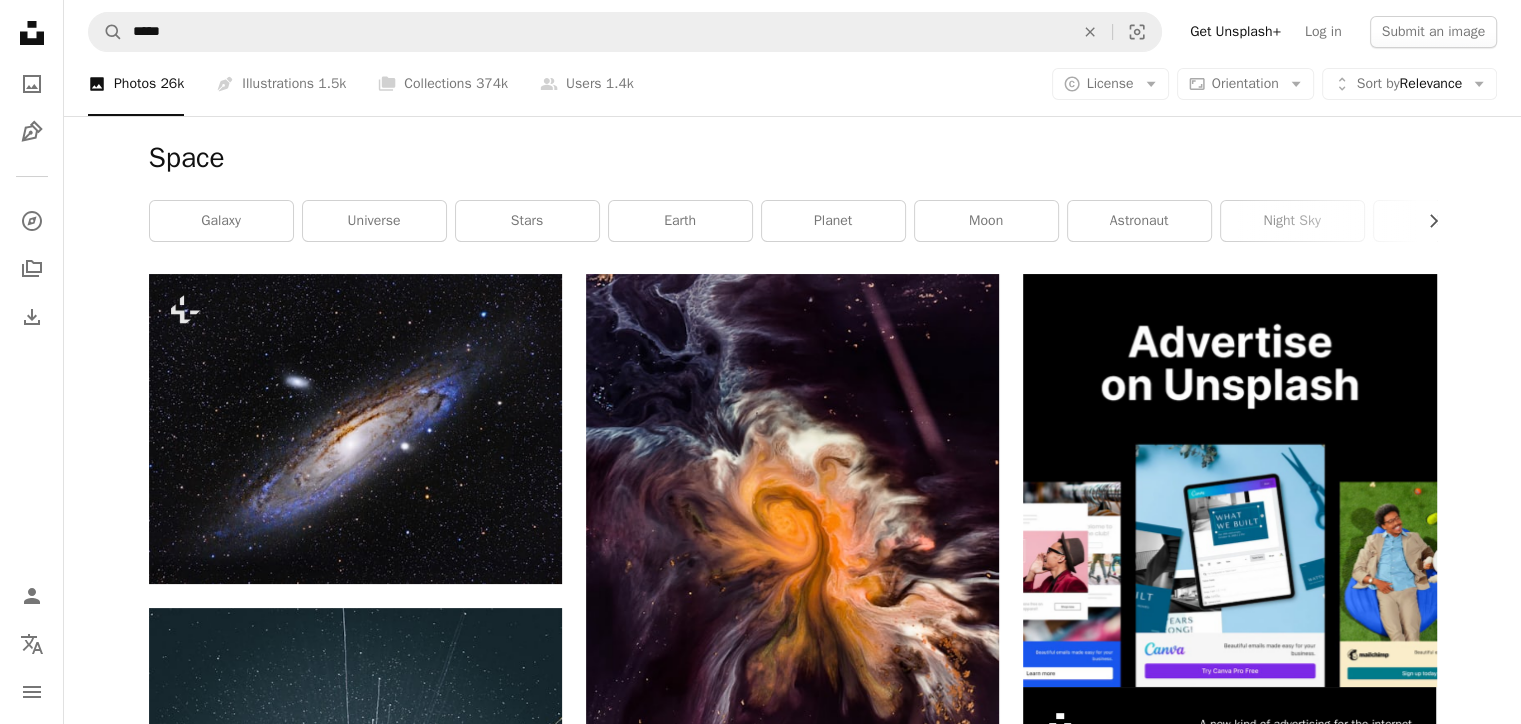 click on "Unsplash logo Unsplash Home" 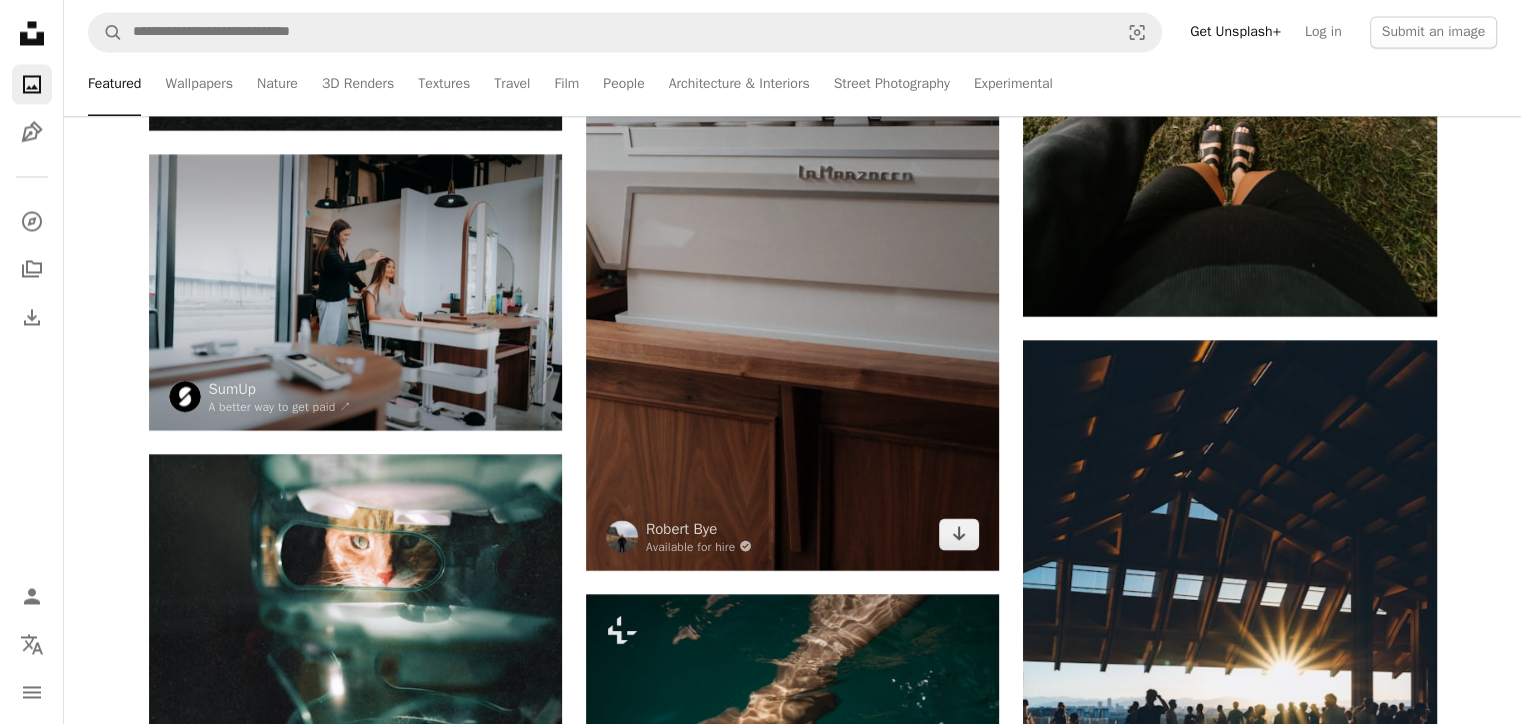 scroll, scrollTop: 4200, scrollLeft: 0, axis: vertical 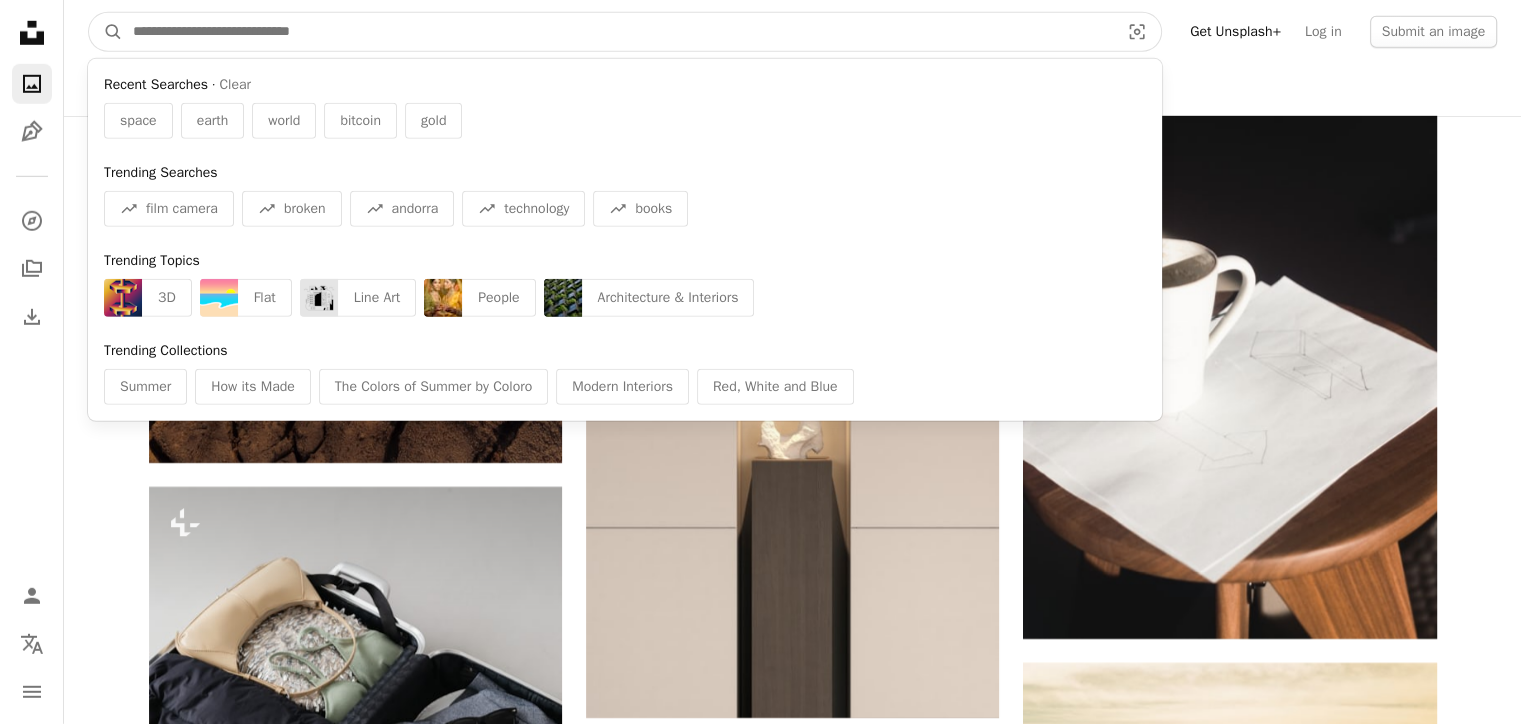 click at bounding box center (618, 32) 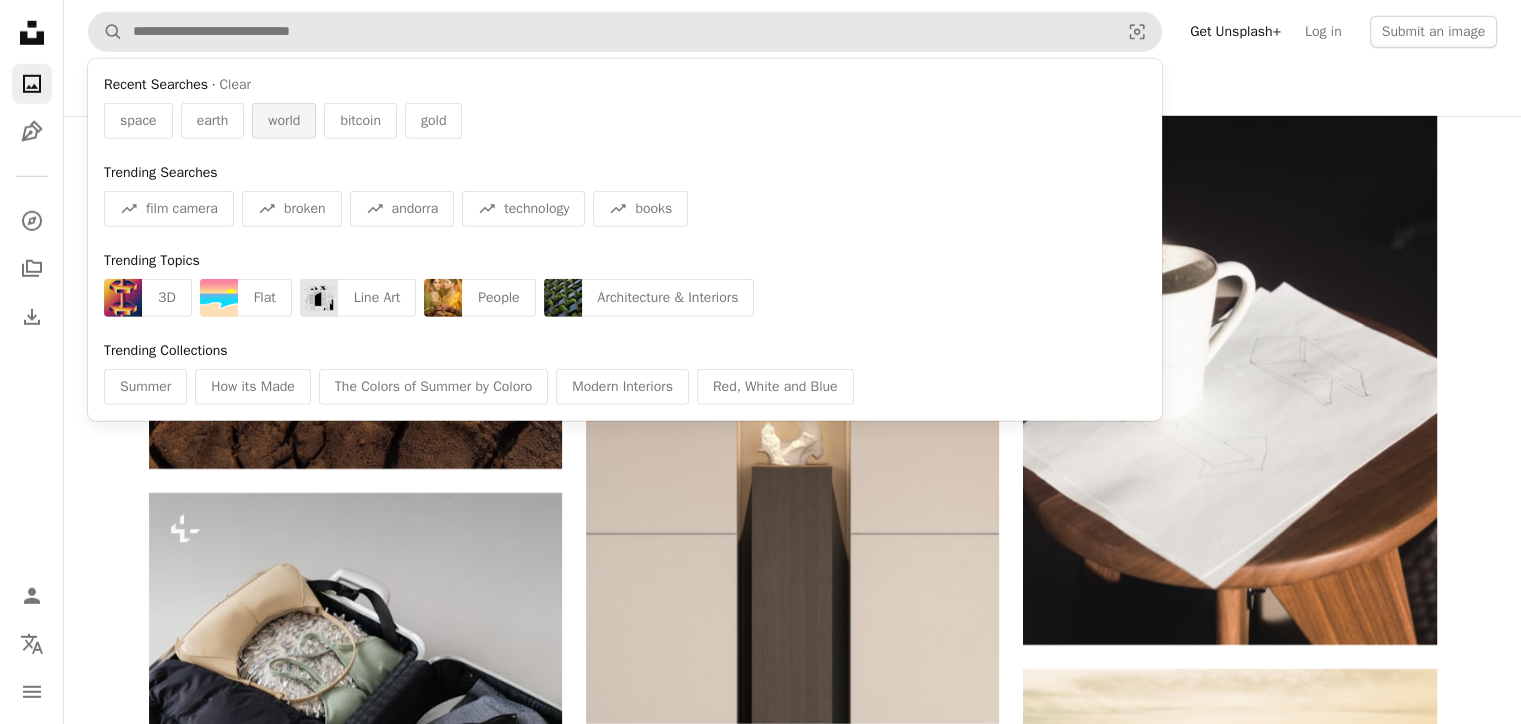 click on "world" at bounding box center (284, 121) 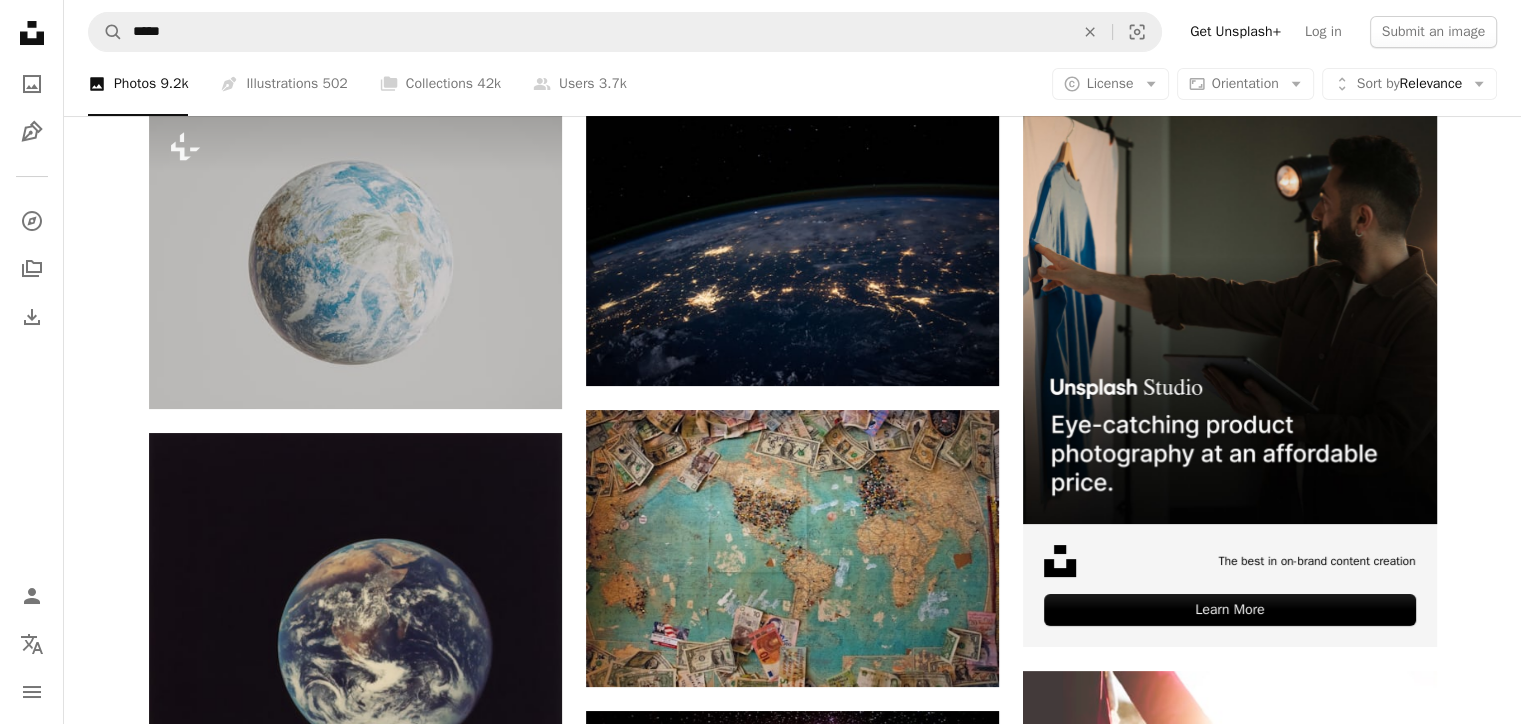 scroll, scrollTop: 0, scrollLeft: 0, axis: both 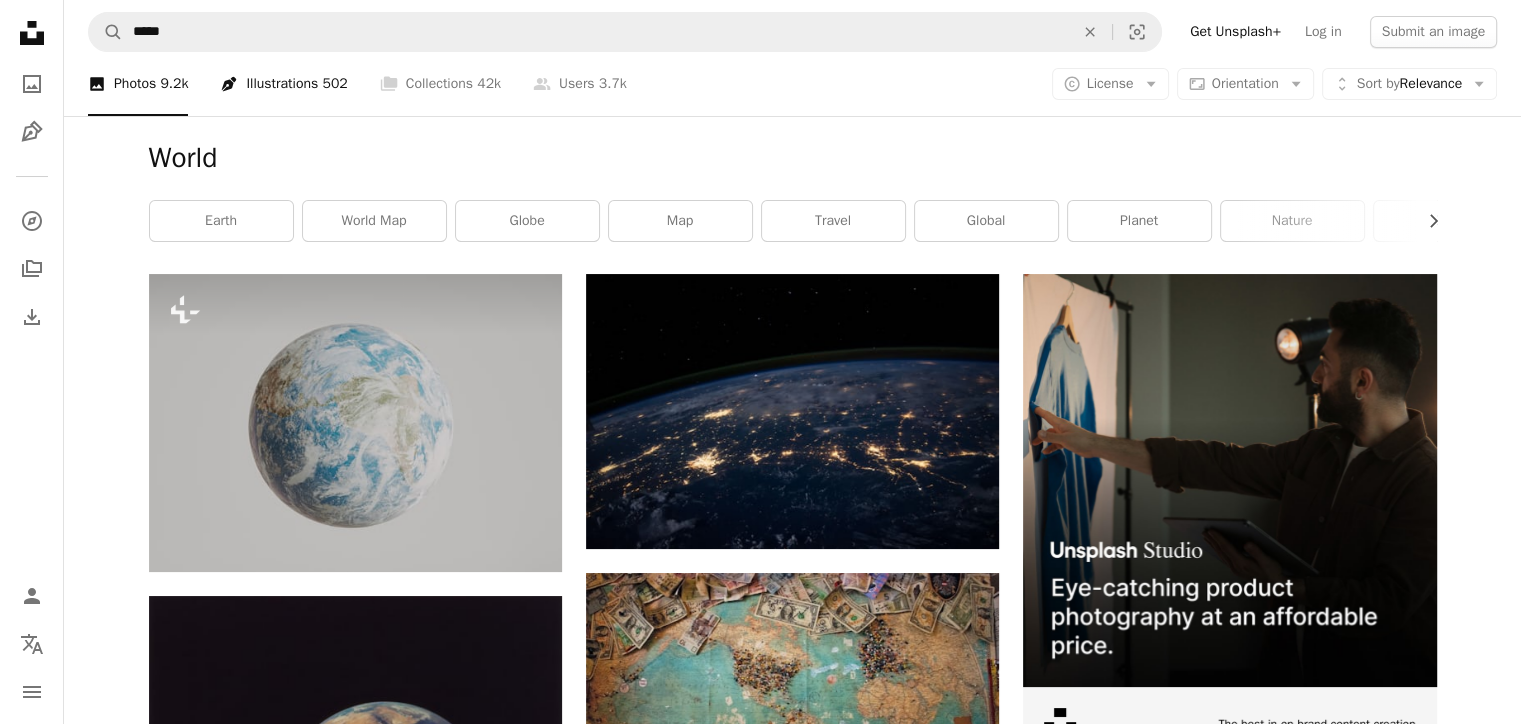 click on "Pen Tool Illustrations   502" at bounding box center [283, 84] 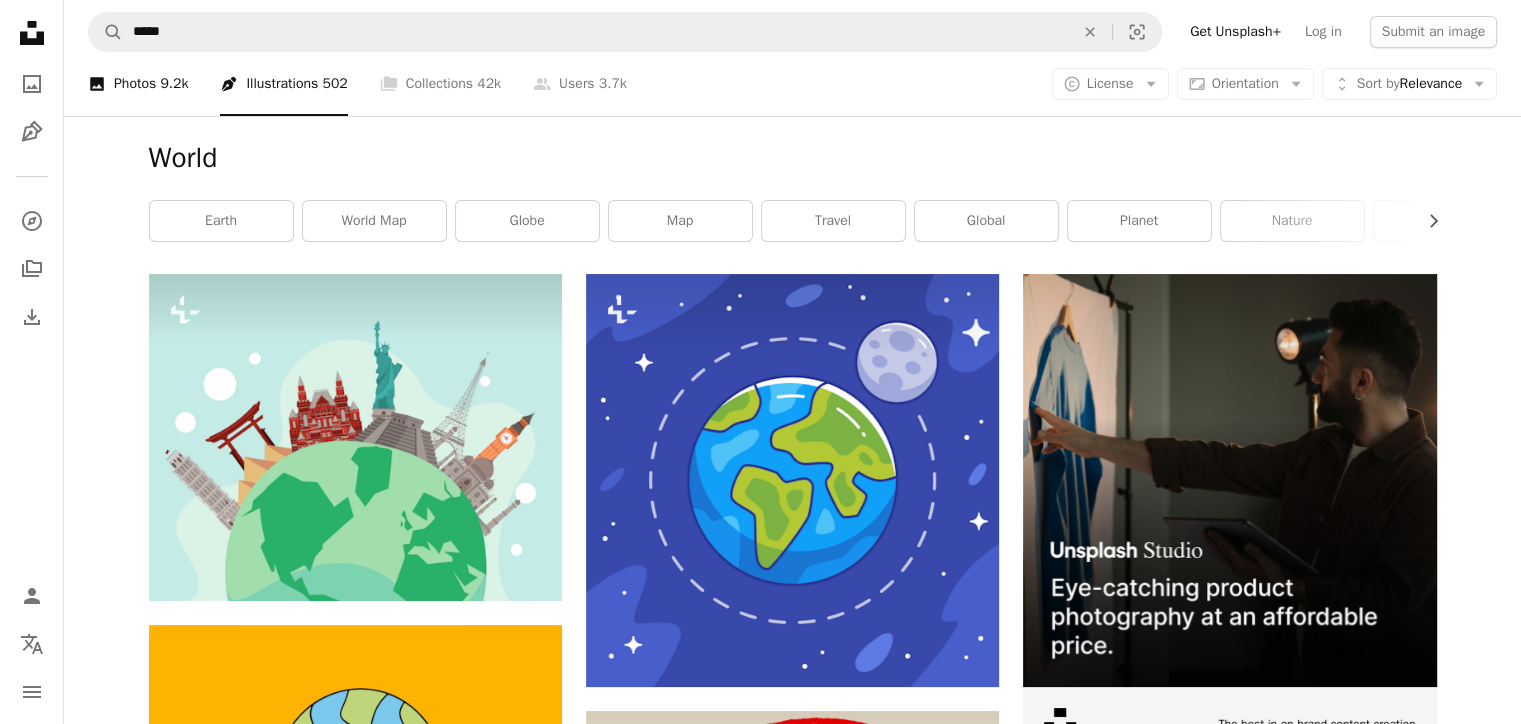 click on "A photo Photos   9.2k" at bounding box center [138, 84] 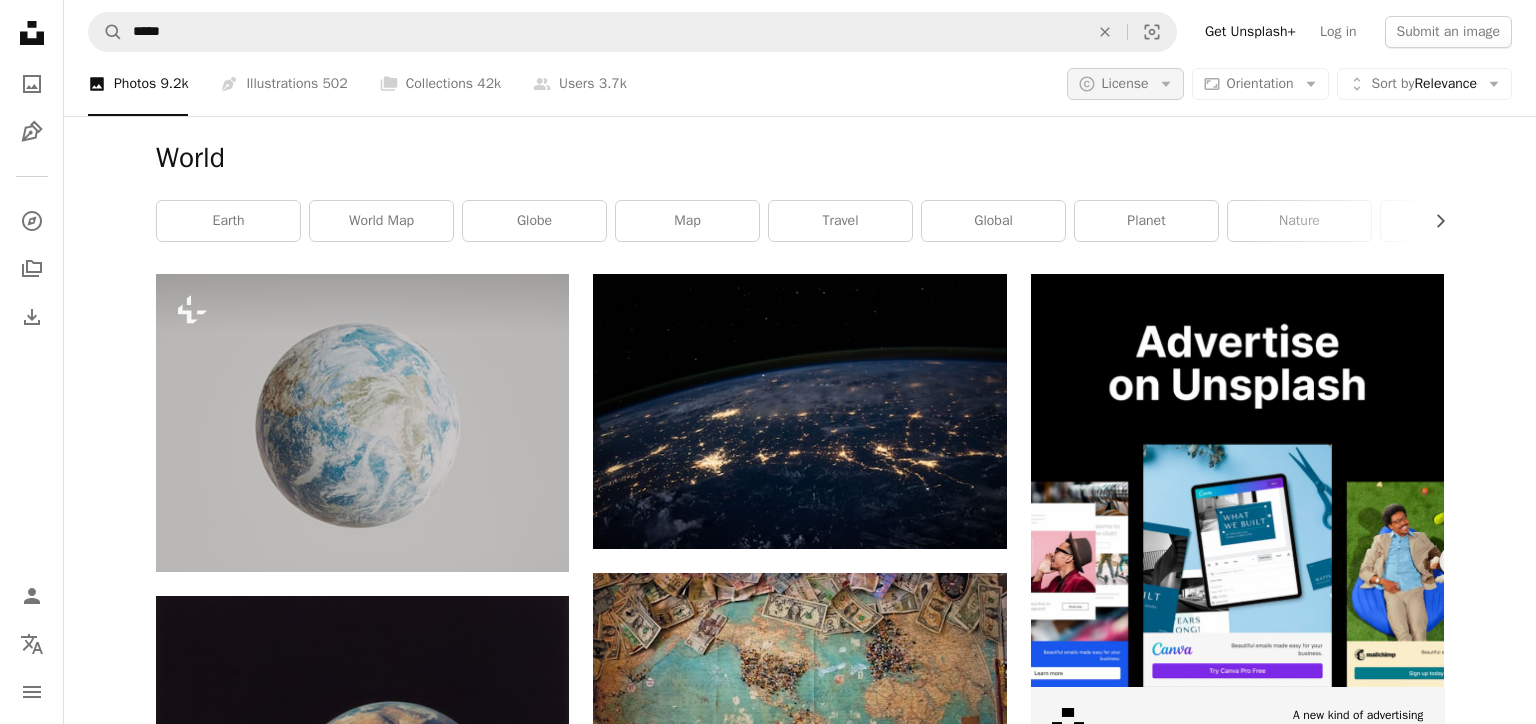click on "Arrow down" 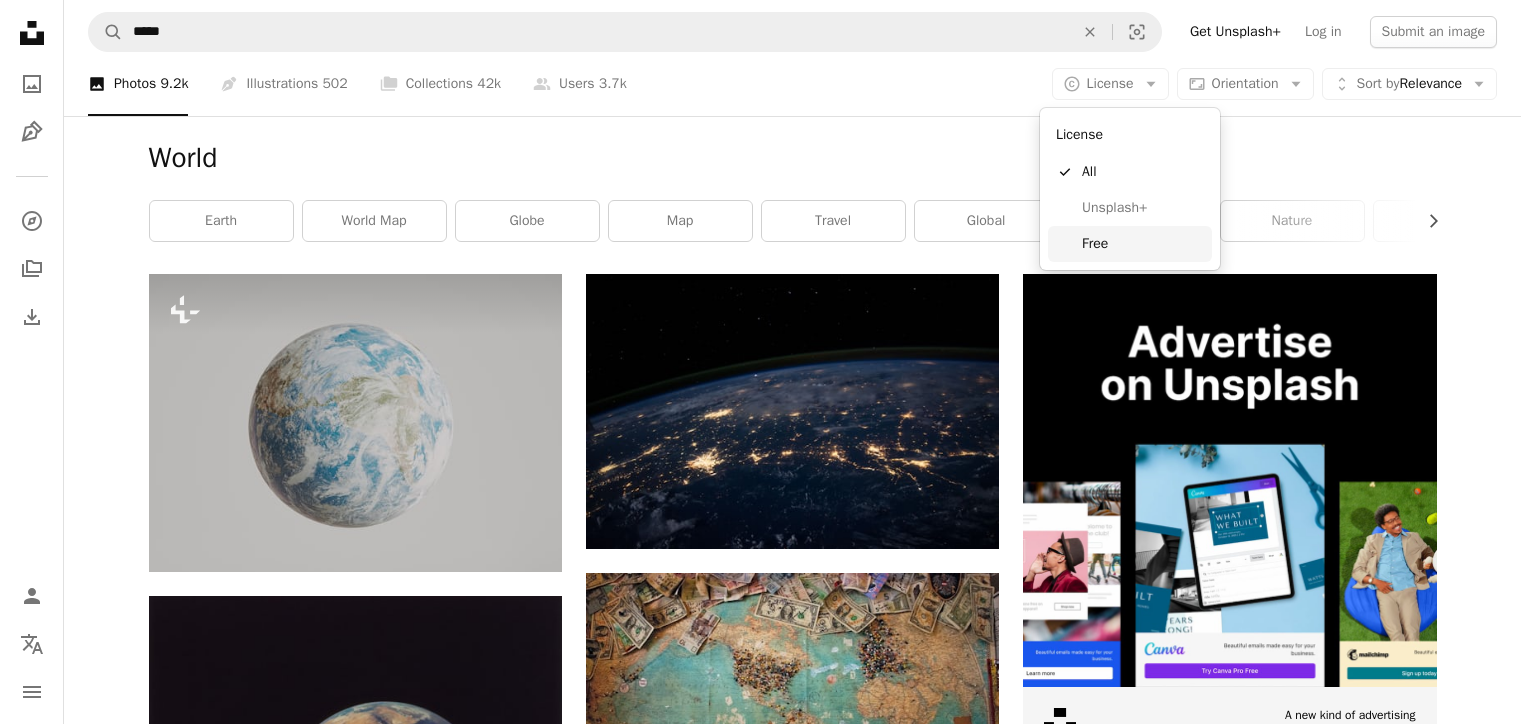 click on "Free" at bounding box center [1143, 244] 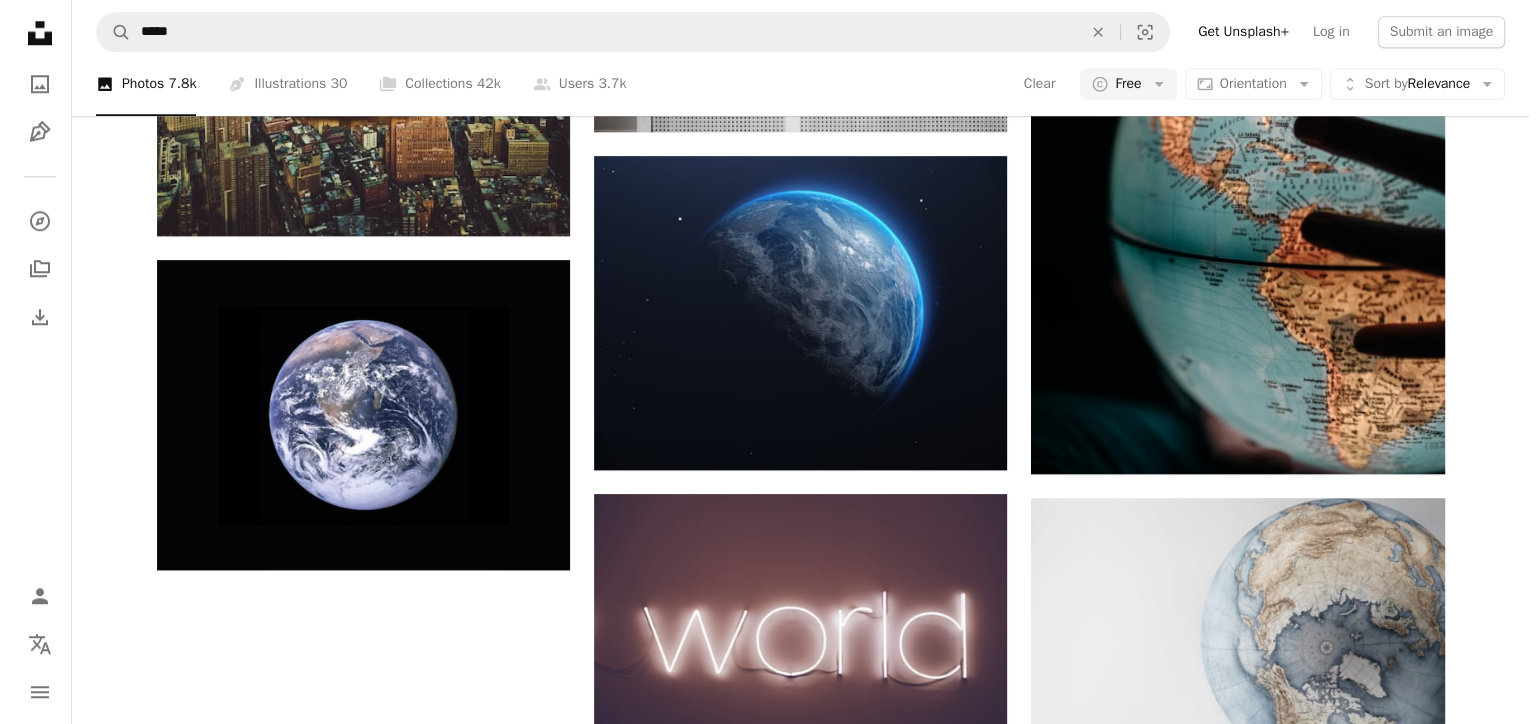 scroll, scrollTop: 1912, scrollLeft: 0, axis: vertical 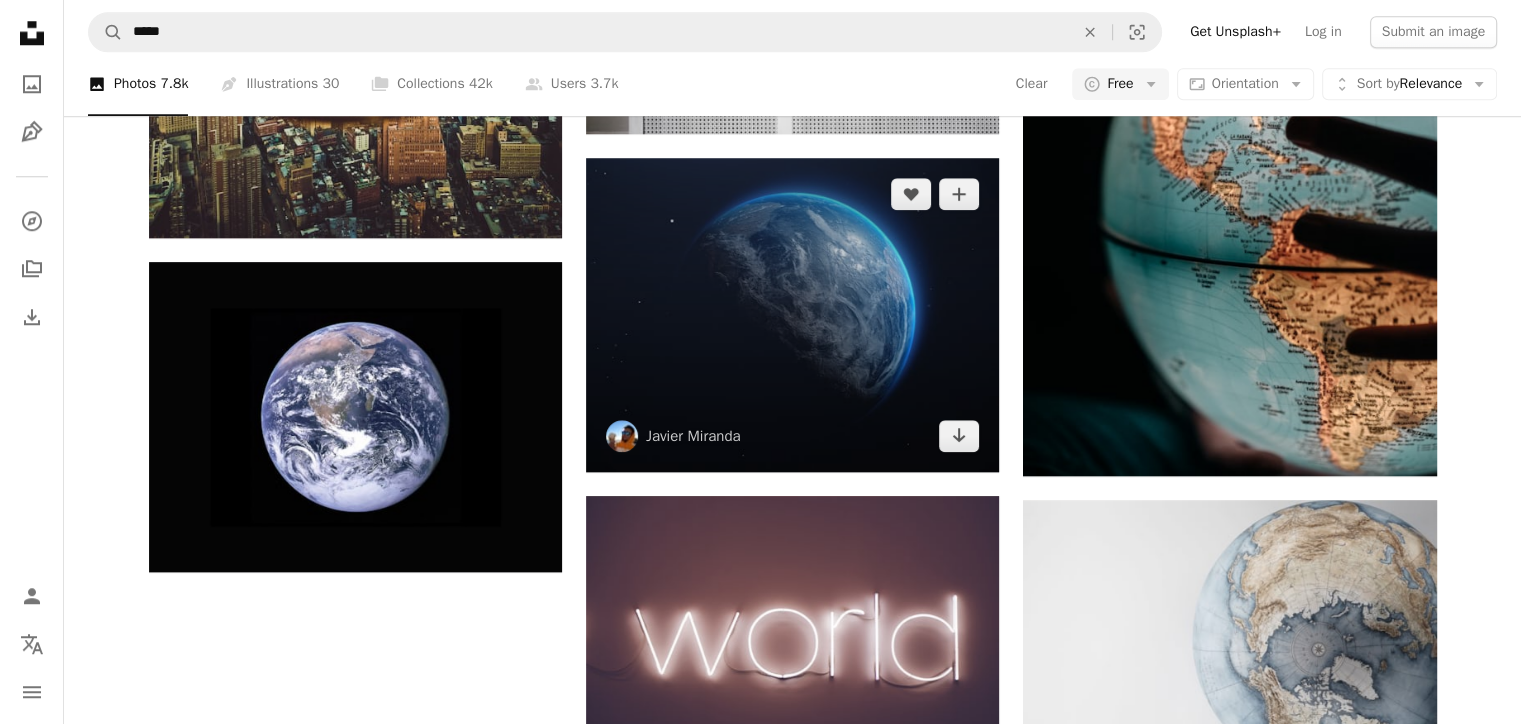 click at bounding box center (792, 315) 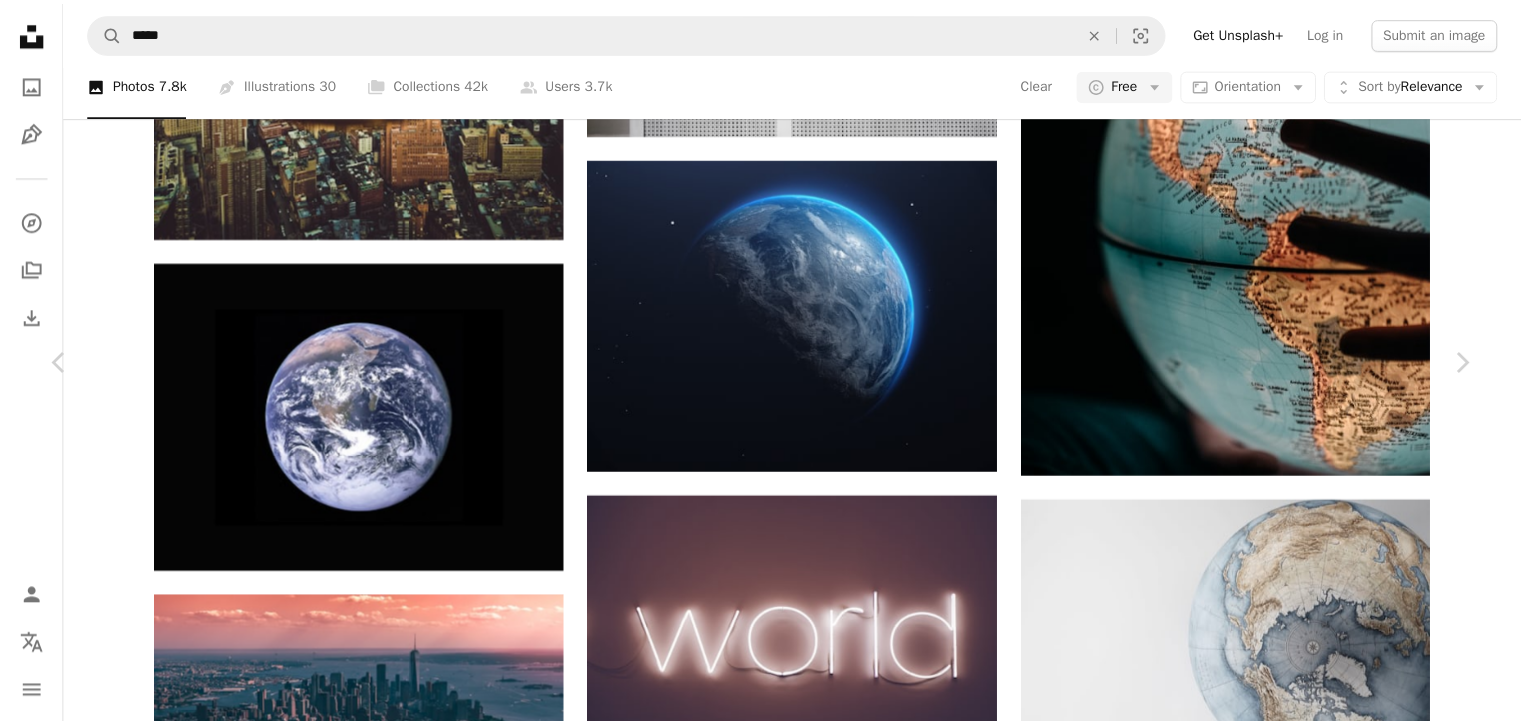 scroll, scrollTop: 0, scrollLeft: 0, axis: both 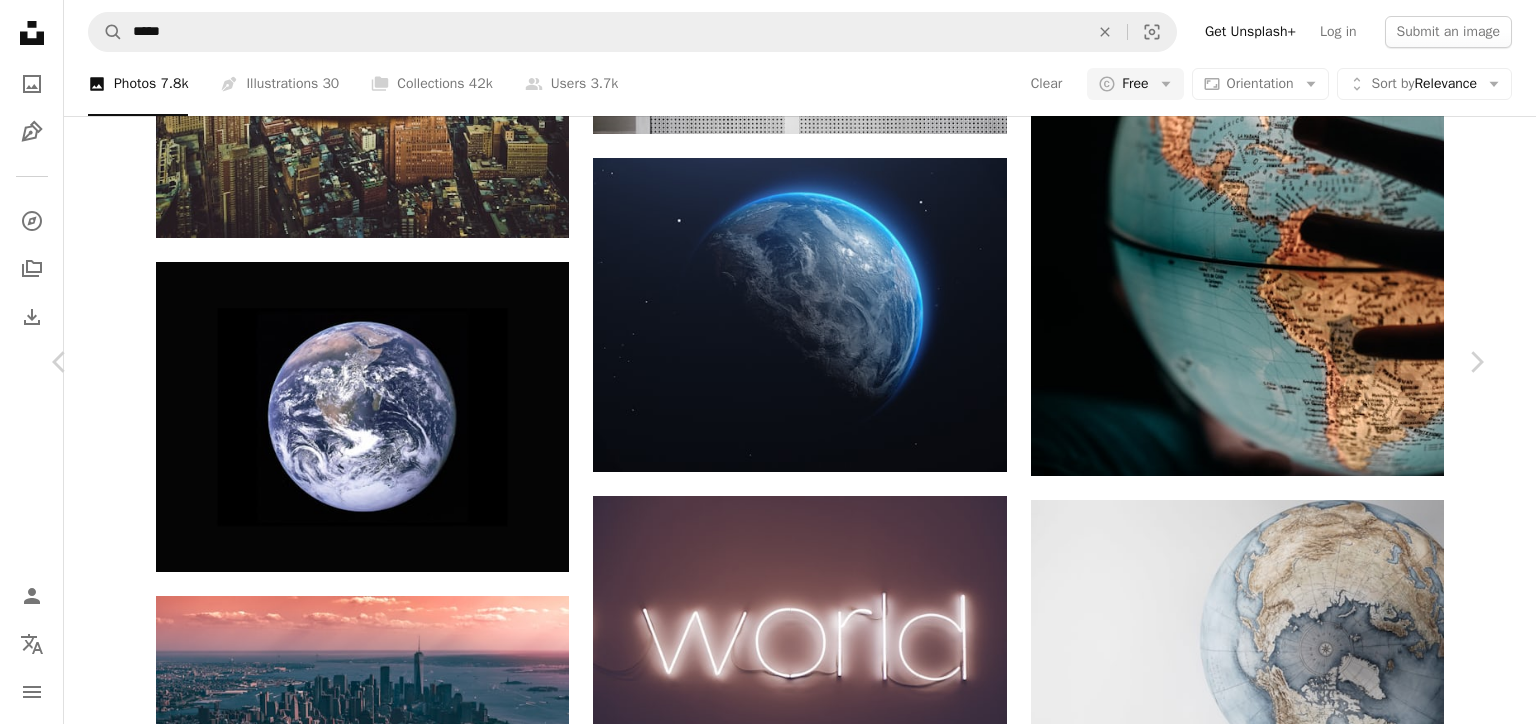 click on "An X shape Chevron left Chevron right [FIRST] [LAST] nuvaproductions A heart A plus sign Edit image   Plus sign for Unsplash+ Download free Chevron down Zoom in Views 21,687,293 Downloads 200,819 Featured in Photos A forward-right arrow Share Info icon Info More Actions Earth Planet A map marker [CITY], [STATE], [COUNTRY] Calendar outlined Published on  [MONTH] [DAY], [YEAR] Safety Free to use under the  Unsplash License earth planet solar system render wall background blue planet planet space space moon night grey universe [CITY] [STATE] globe outdoors astronomy outer space HD Wallpapers Browse premium related images on iStock  |  Save 20% with code UNSPLASH20 View more on iStock  ↗ Related images A heart A plus sign [FIRST] [LAST] Arrow pointing down Plus sign for Unsplash+ A heart A plus sign [FIRST] For  Unsplash+ A lock   Purchase A heart A plus sign [FIRST] [LAST] Arrow pointing down A heart A plus sign [FIRST] Available for hire A checkmark inside of a circle Arrow pointing down A heart A plus sign" at bounding box center (768, 5462) 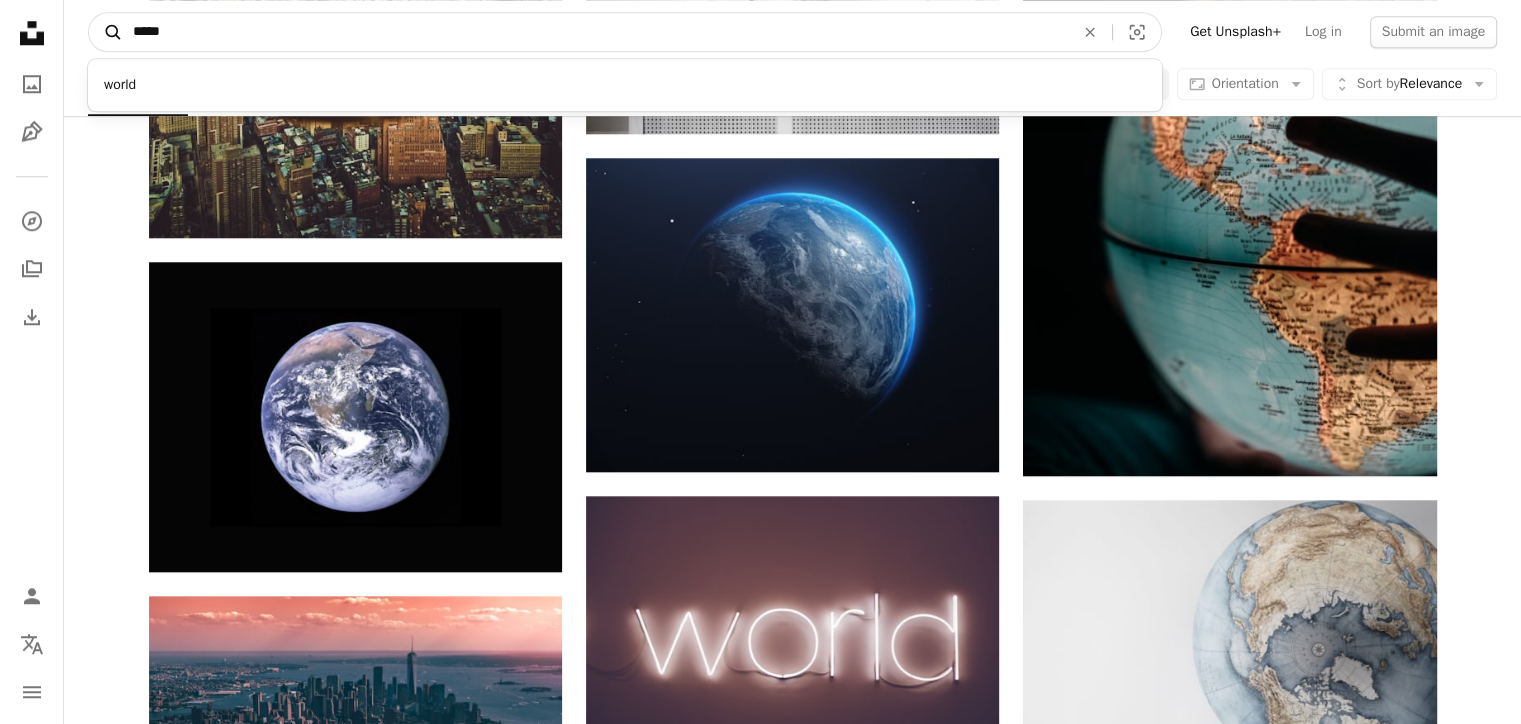drag, startPoint x: 256, startPoint y: 36, endPoint x: 89, endPoint y: 29, distance: 167.14664 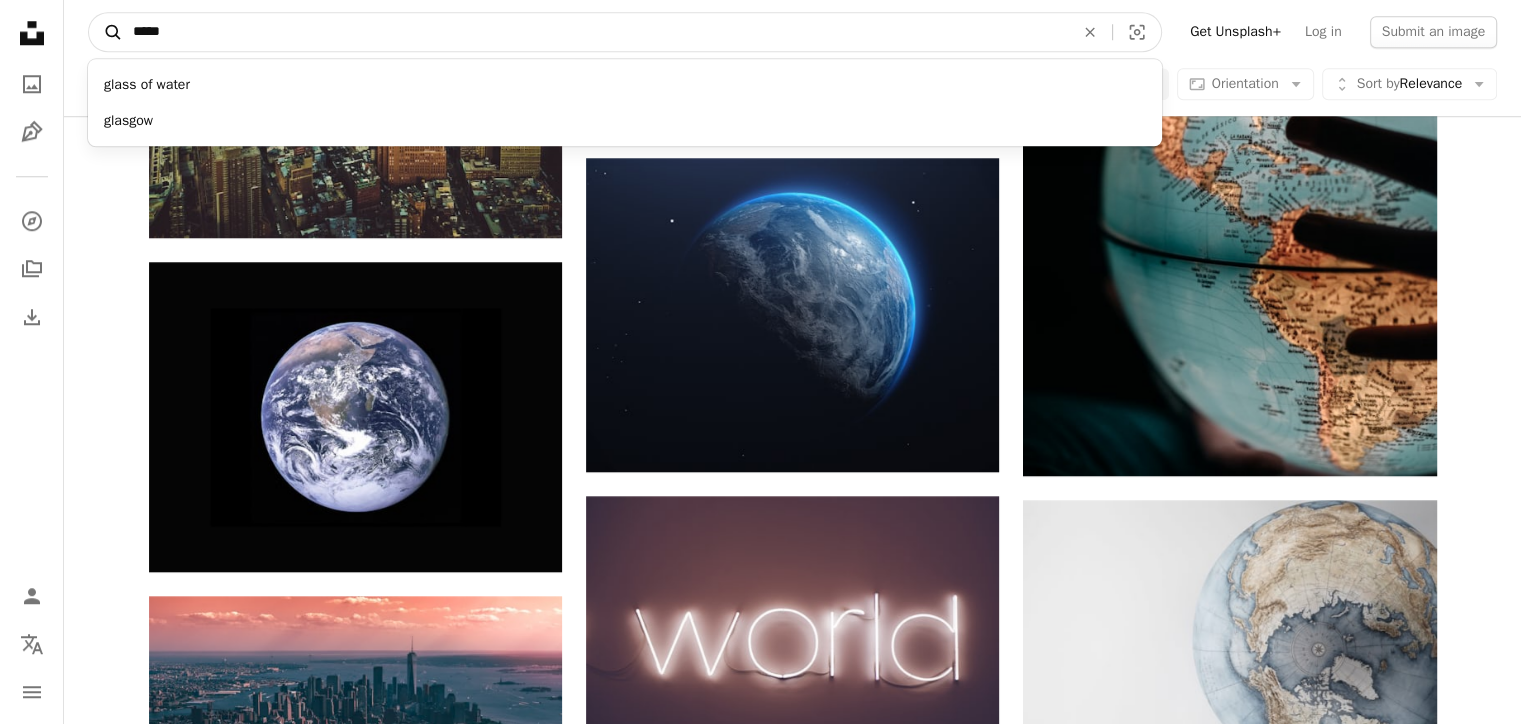 type on "******" 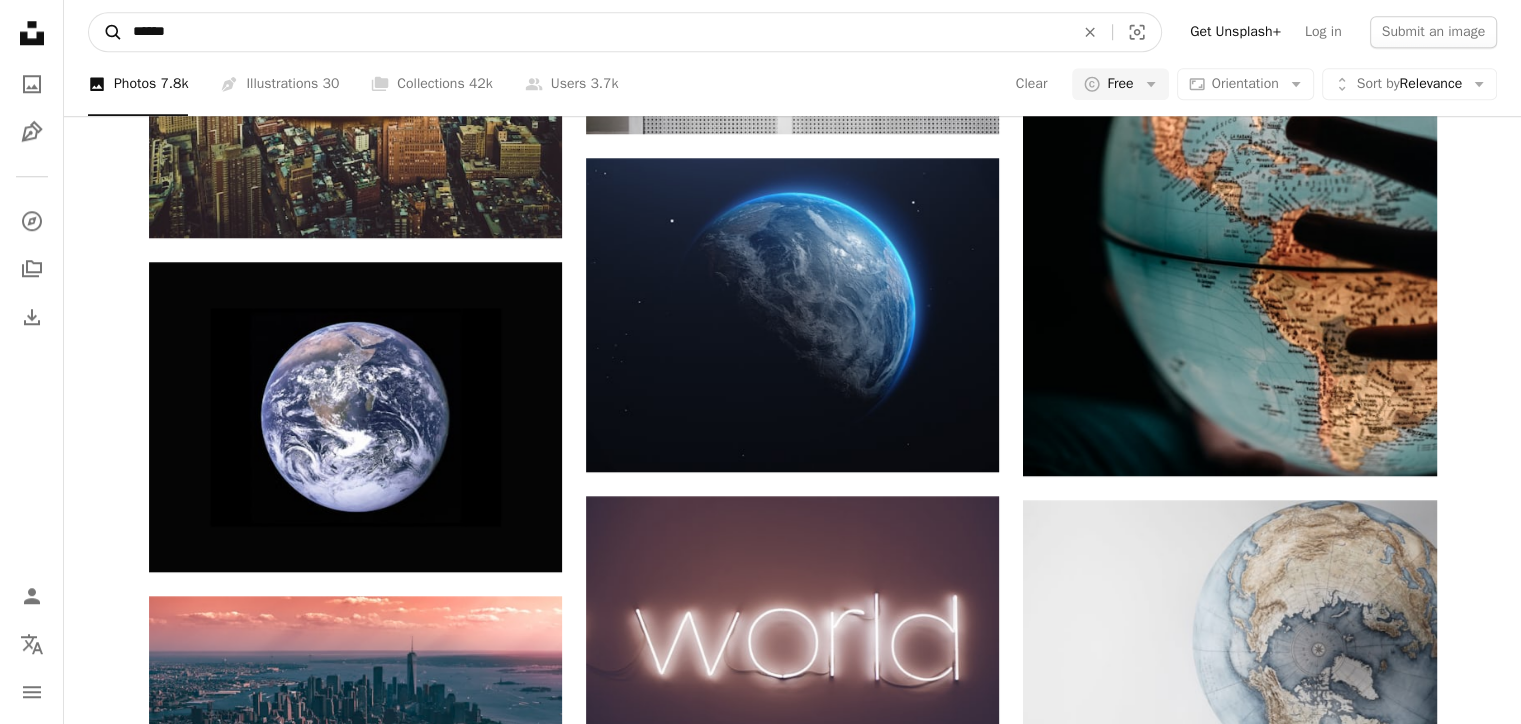 click on "A magnifying glass" at bounding box center [106, 32] 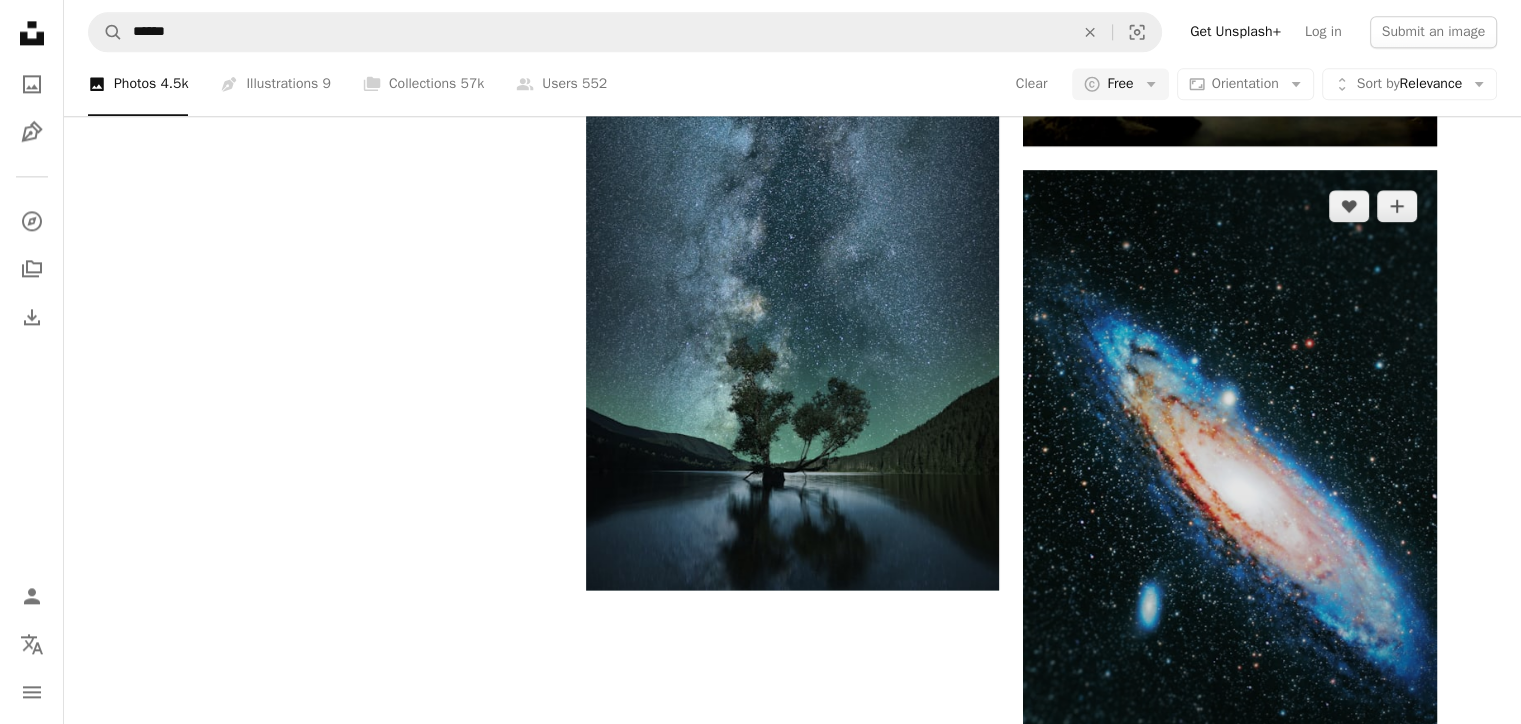 scroll, scrollTop: 2733, scrollLeft: 0, axis: vertical 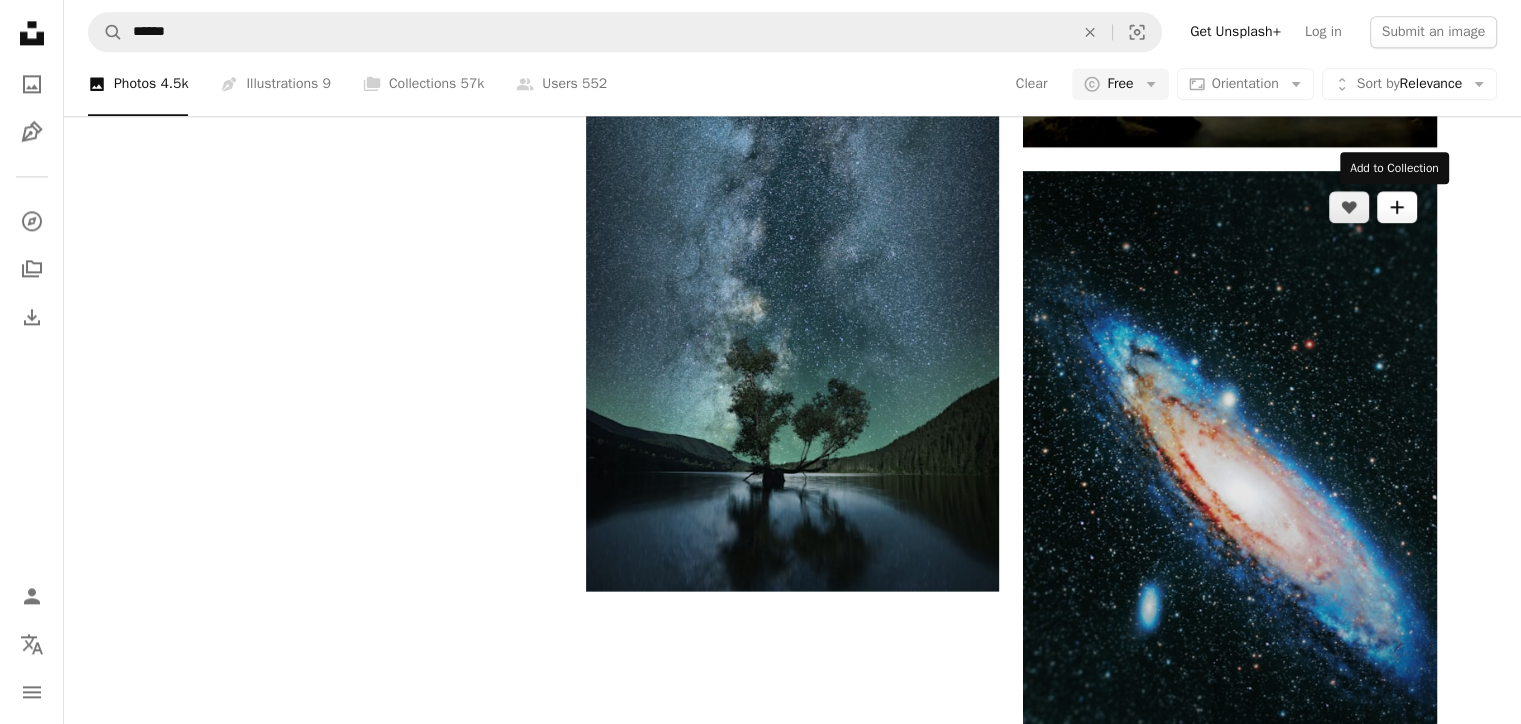 click on "A plus sign" at bounding box center (1397, 207) 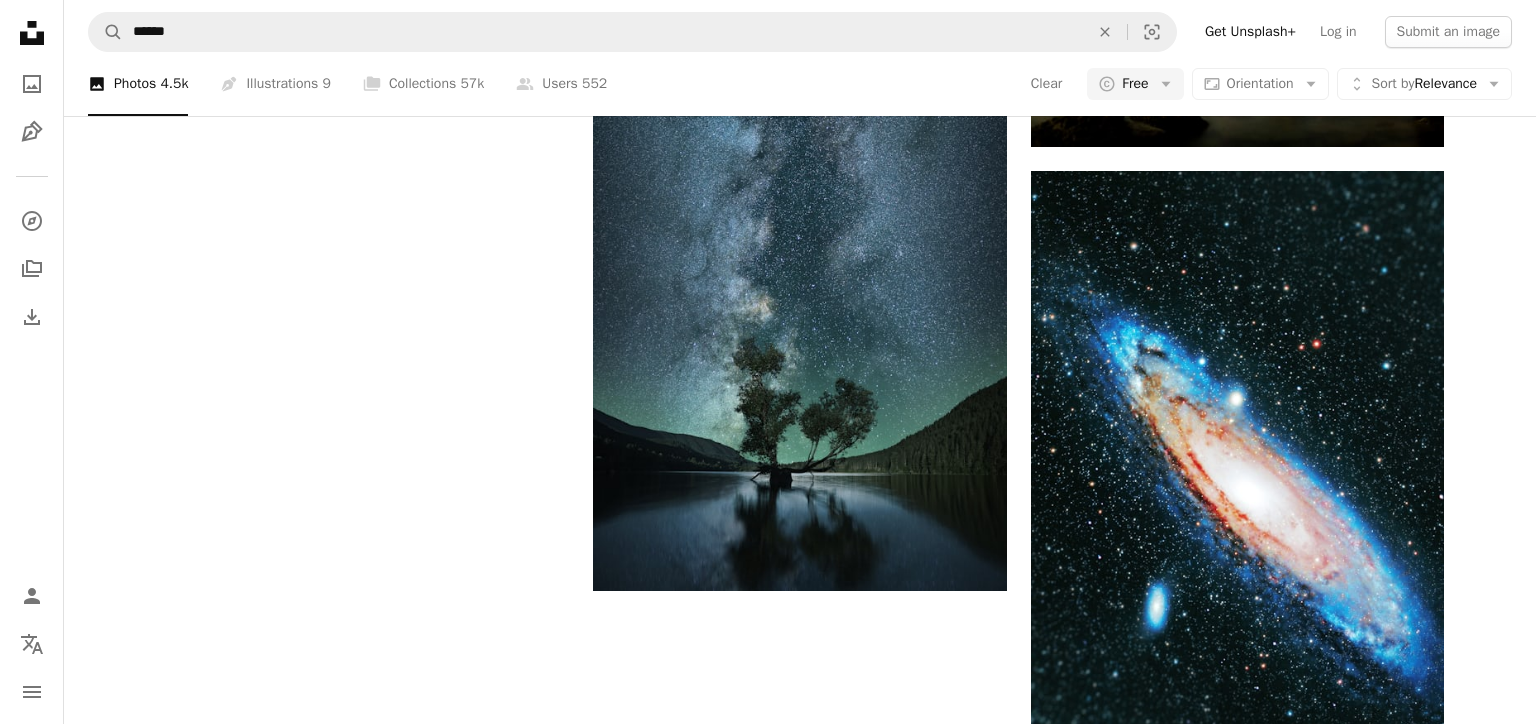 click on "An X shape Join Unsplash Already have an account?  Login First name Last name Email Username  (only letters, numbers and underscores) Password  (min. 8 char) Join By joining, you agree to the  Terms  and  Privacy Policy ." at bounding box center (768, 2211) 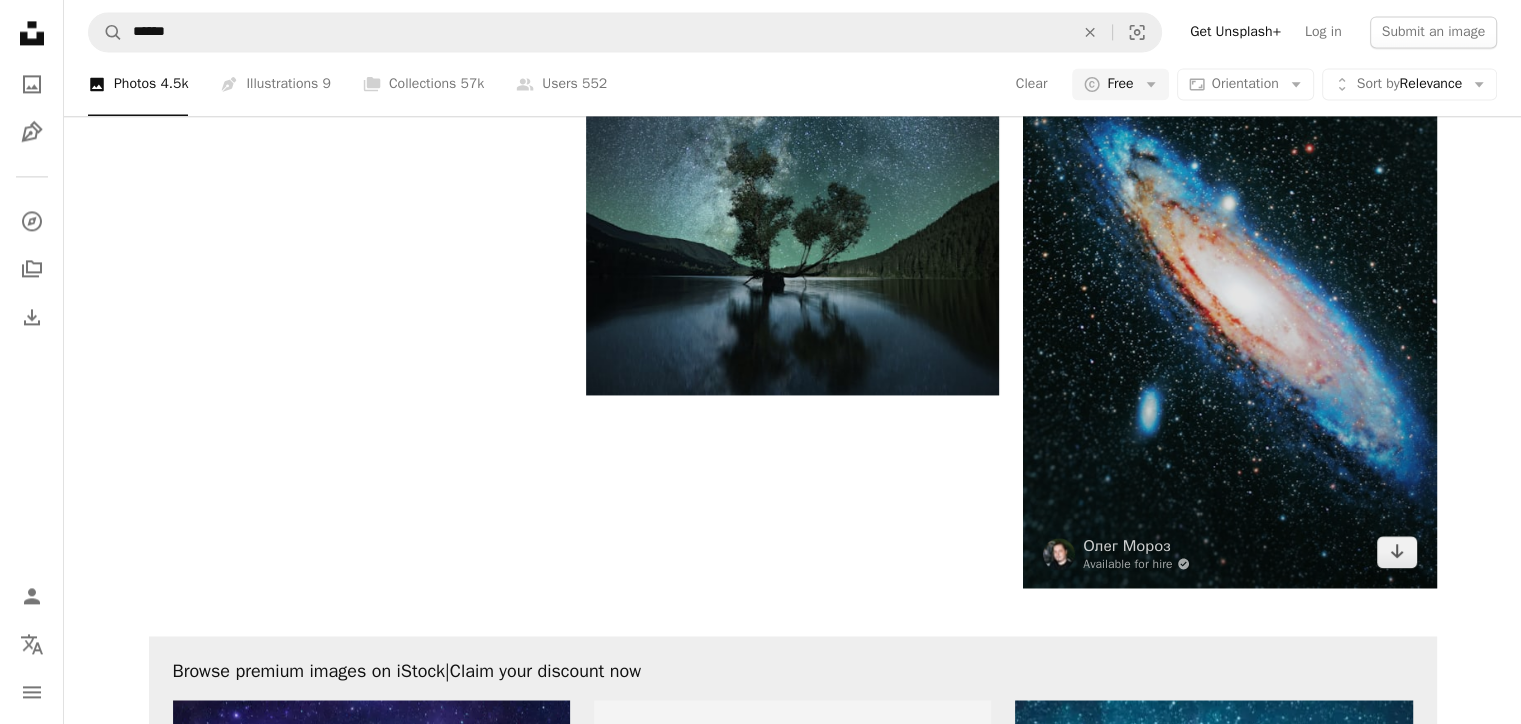 scroll, scrollTop: 2928, scrollLeft: 0, axis: vertical 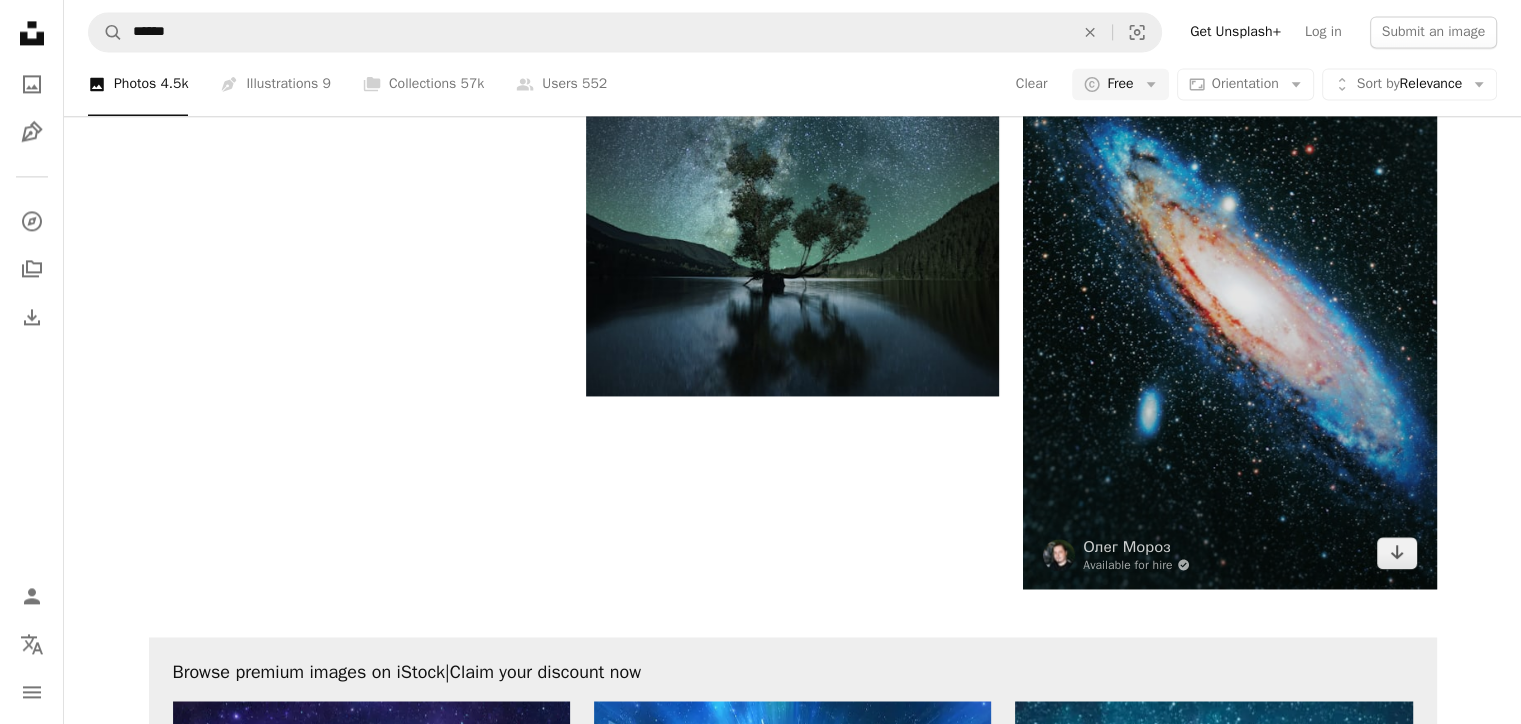 click at bounding box center (1229, 282) 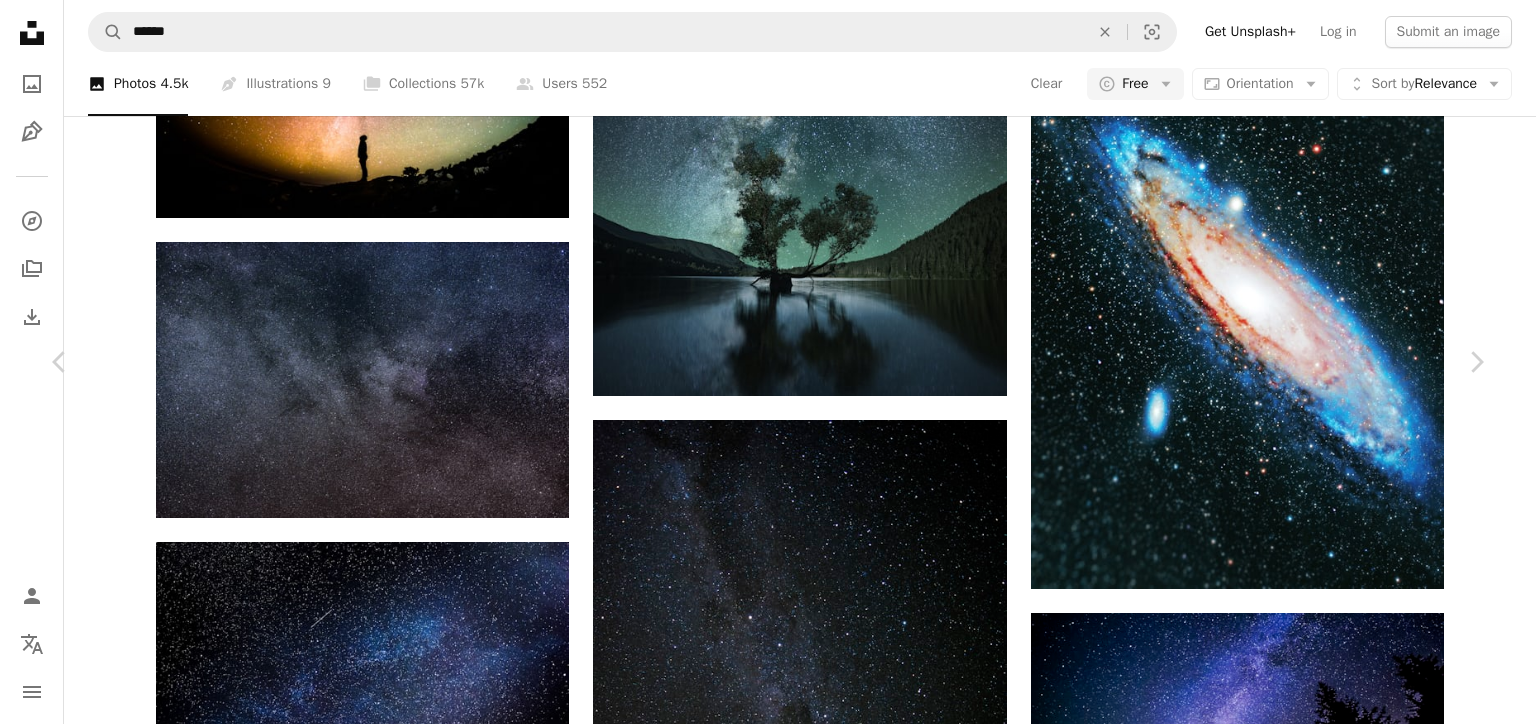 click on "Download free" at bounding box center (1287, 4819) 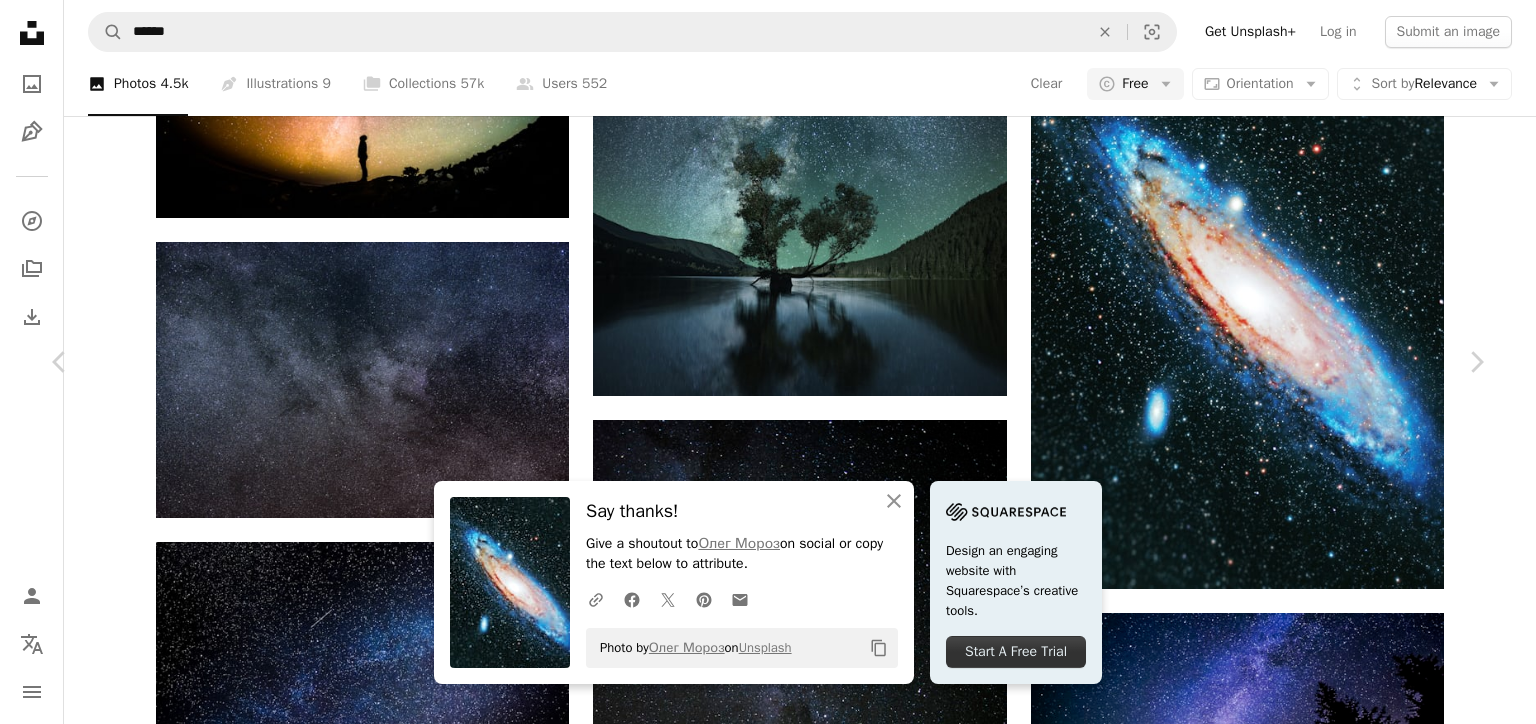 drag, startPoint x: 22, startPoint y: 10, endPoint x: 23, endPoint y: 0, distance: 10.049875 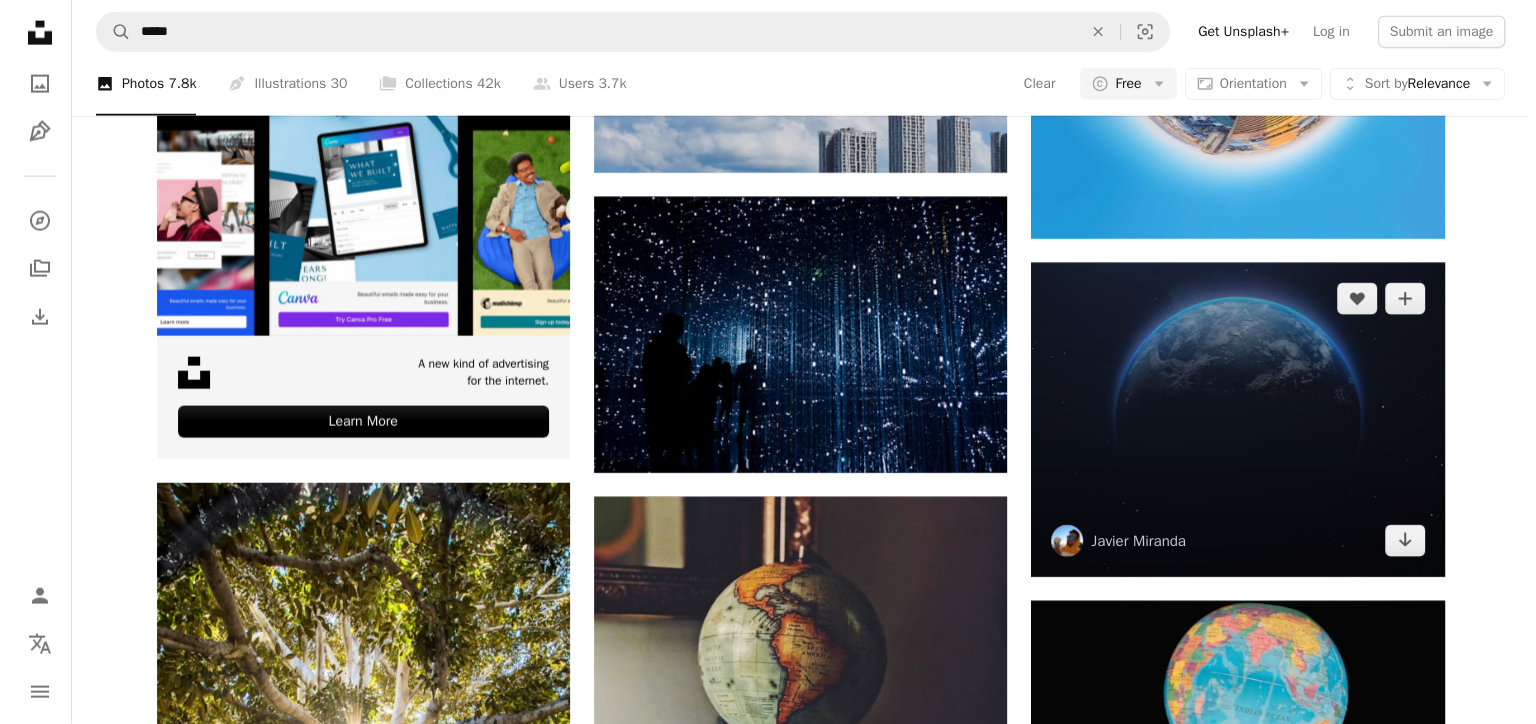 scroll, scrollTop: 4774, scrollLeft: 0, axis: vertical 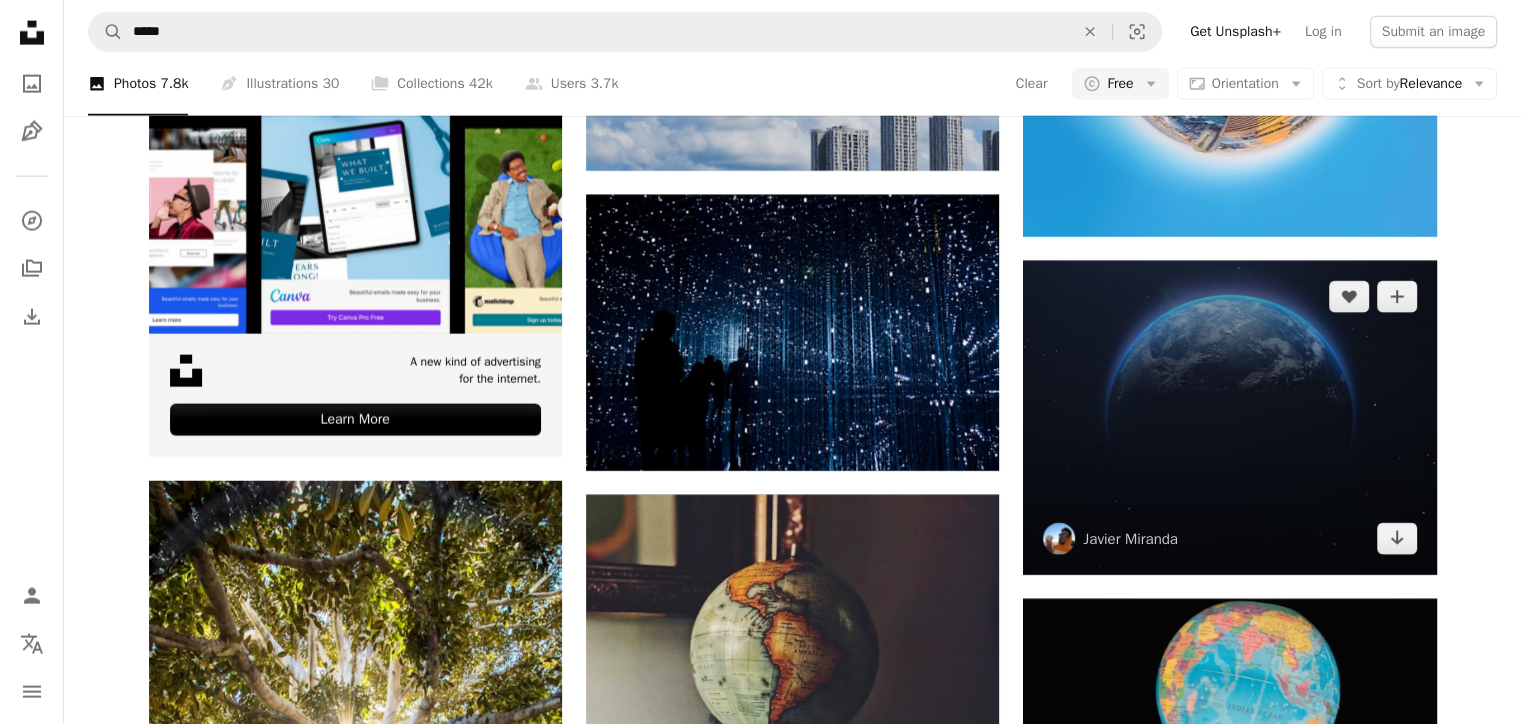 click at bounding box center (1229, 418) 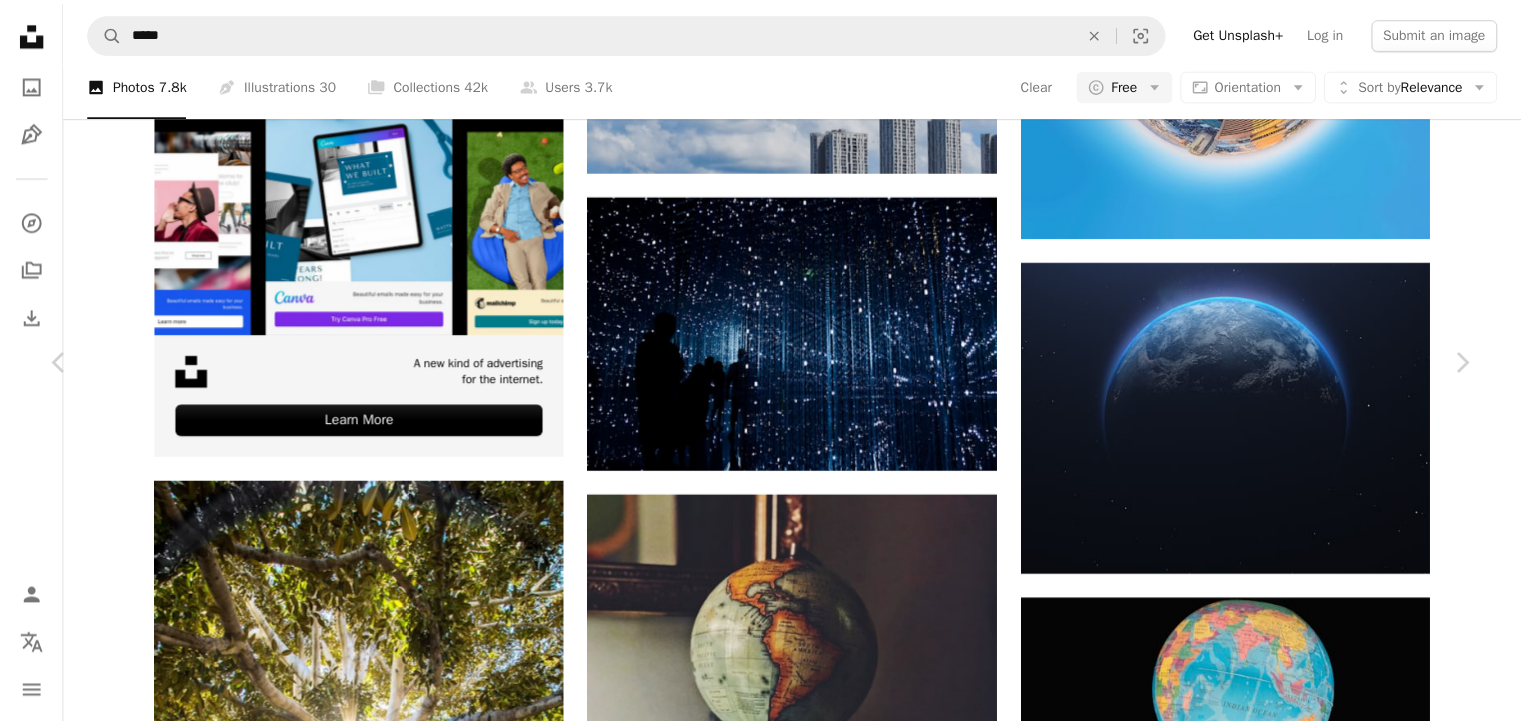 scroll, scrollTop: 0, scrollLeft: 0, axis: both 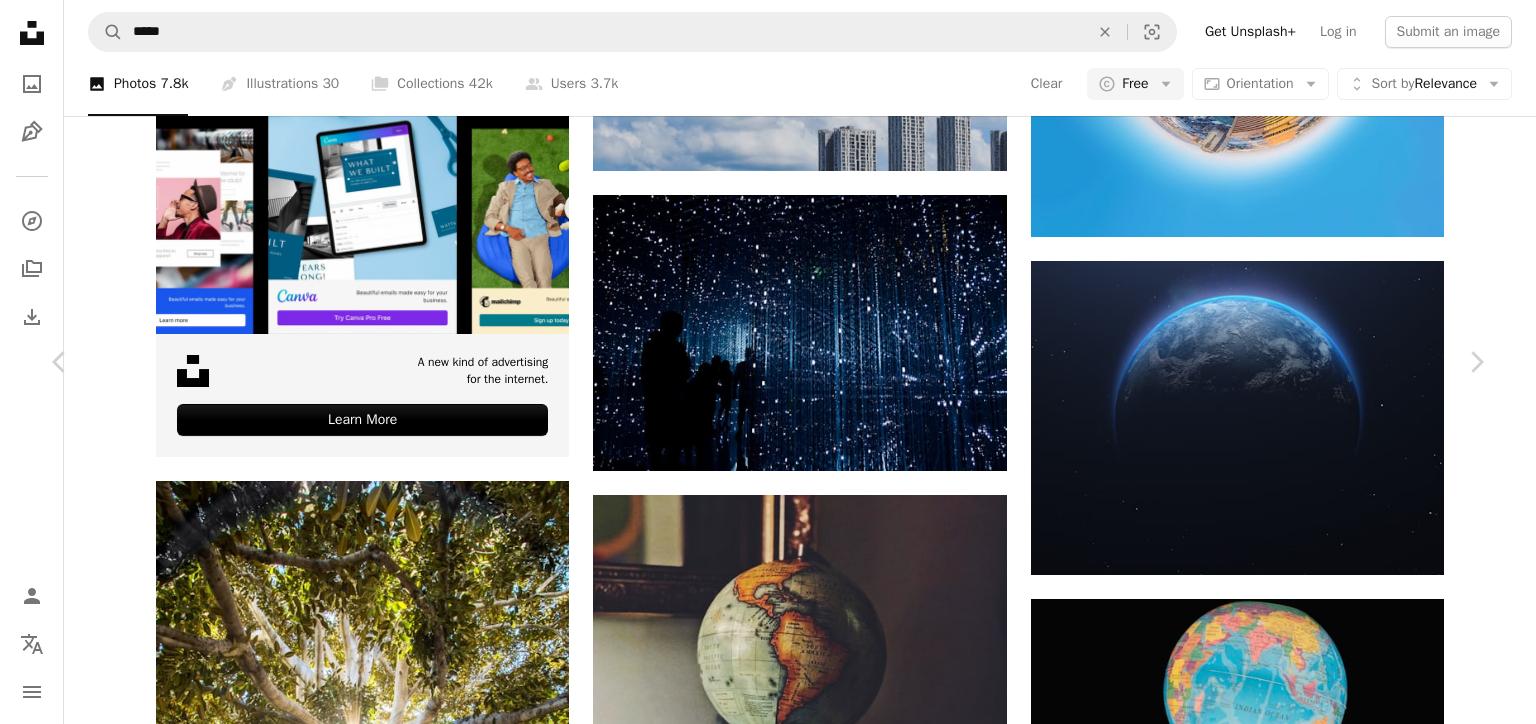 click on "Download free" at bounding box center (1287, 5121) 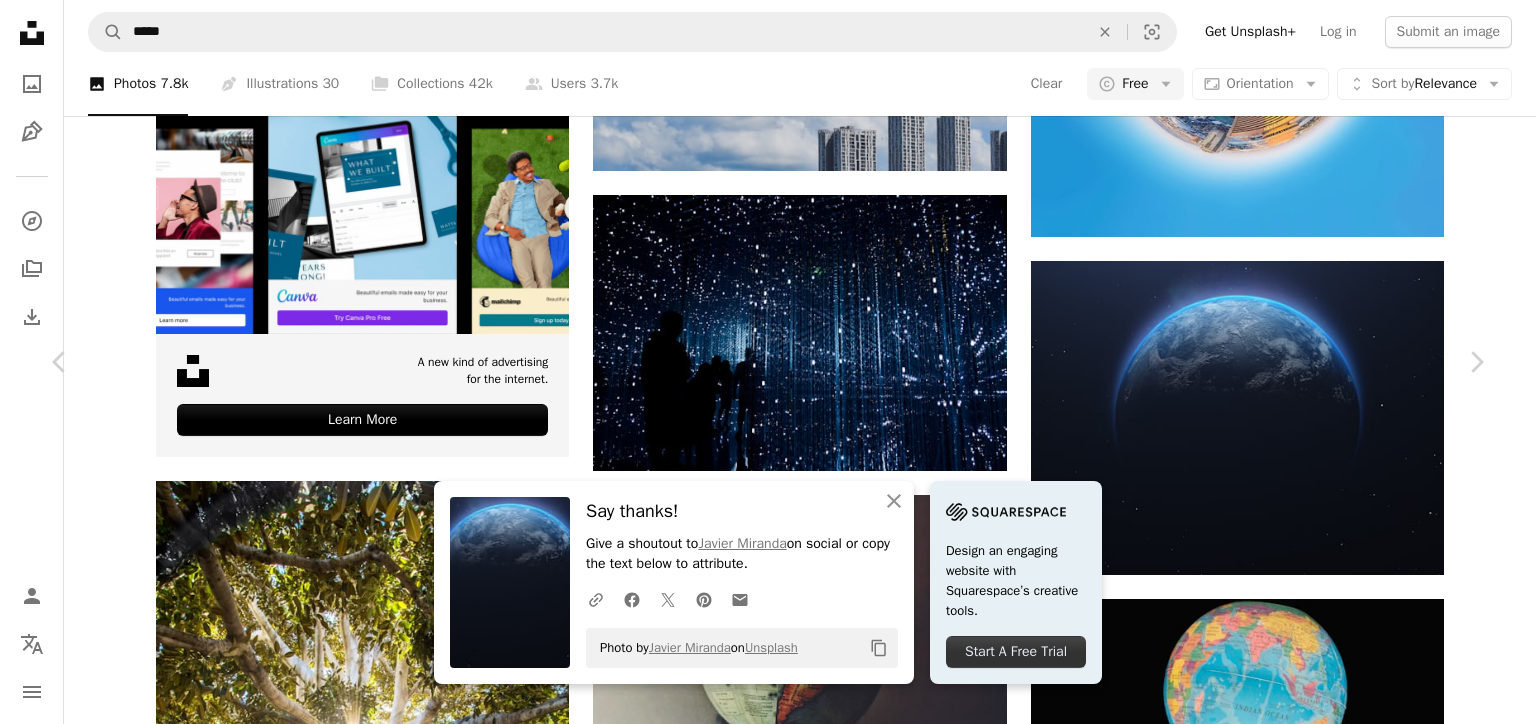 click on "An X shape" at bounding box center (20, 20) 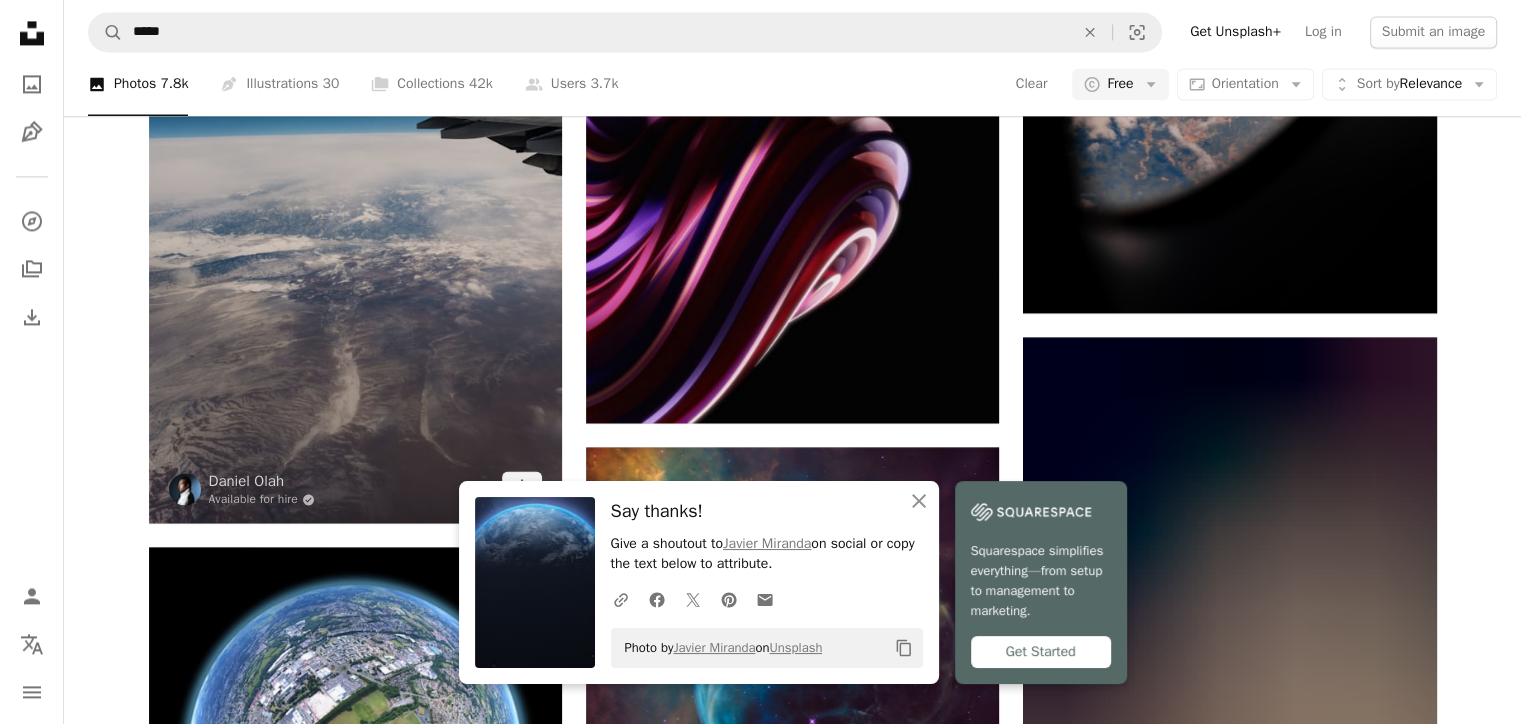 scroll, scrollTop: 2974, scrollLeft: 0, axis: vertical 